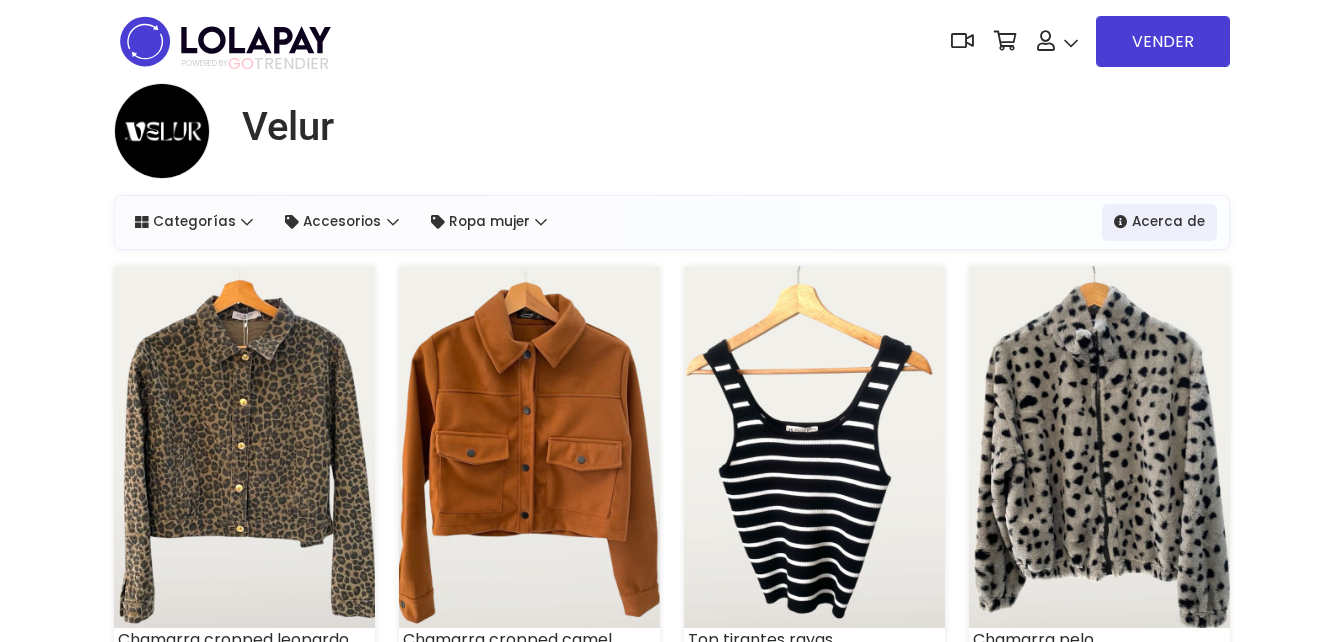 scroll, scrollTop: 0, scrollLeft: 0, axis: both 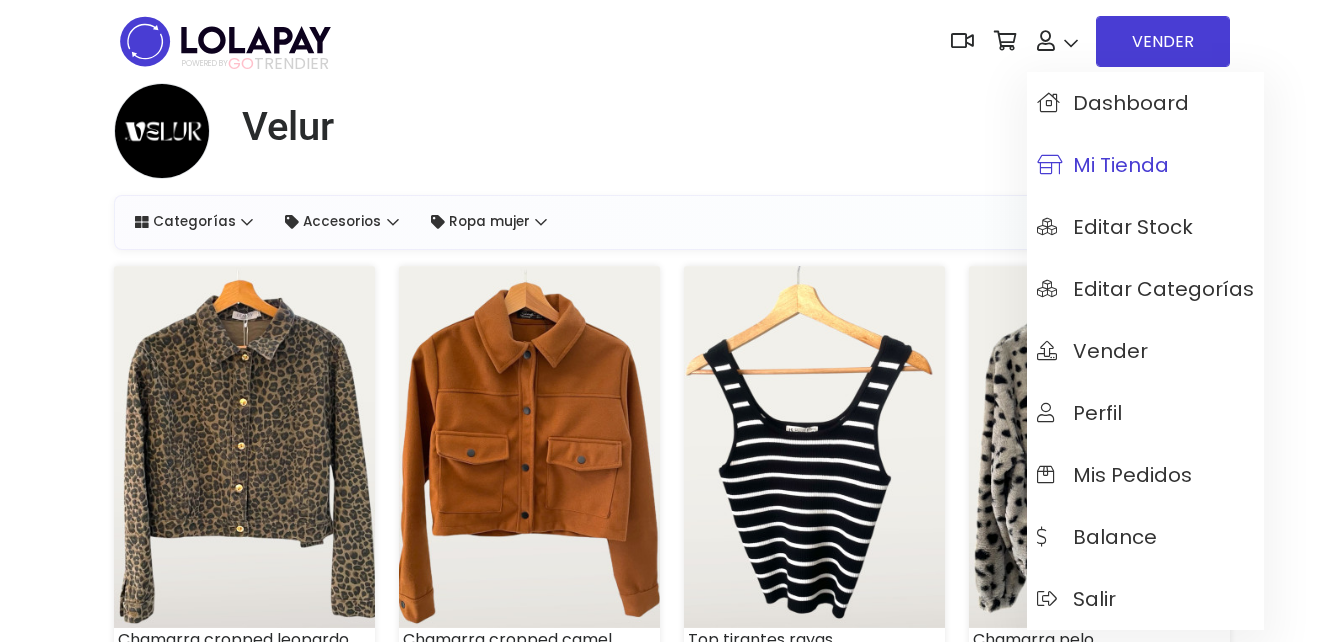 click on "Mi tienda" at bounding box center [1145, 165] 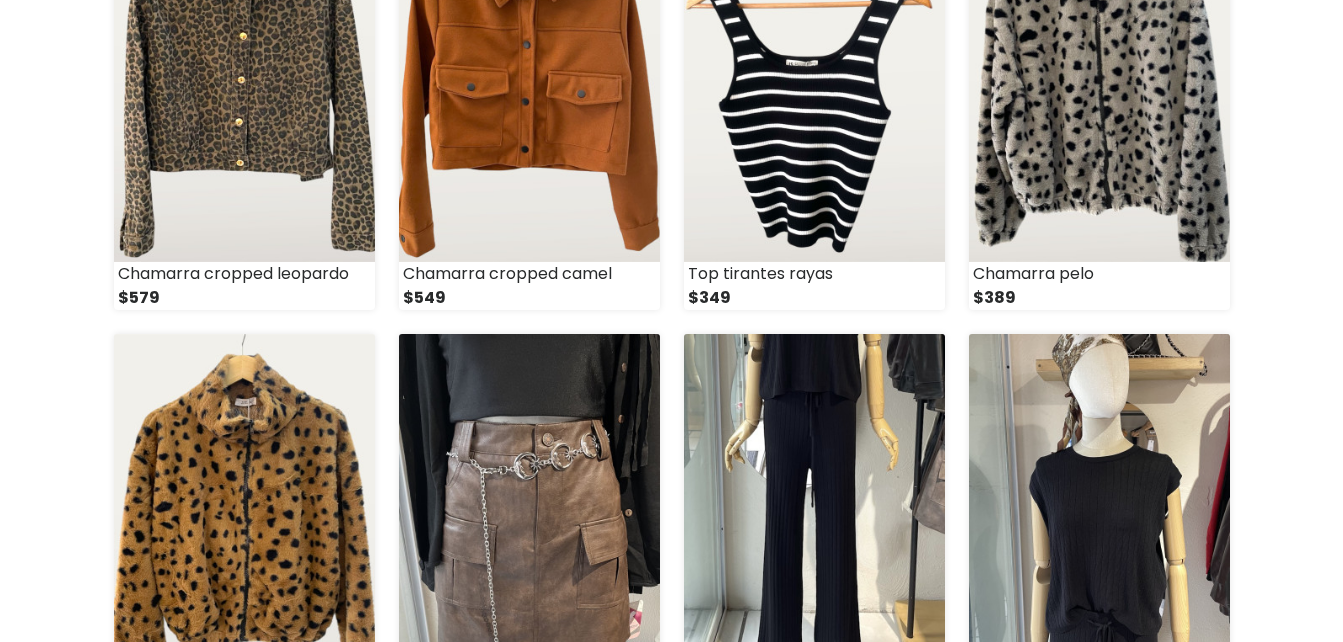 scroll, scrollTop: 0, scrollLeft: 0, axis: both 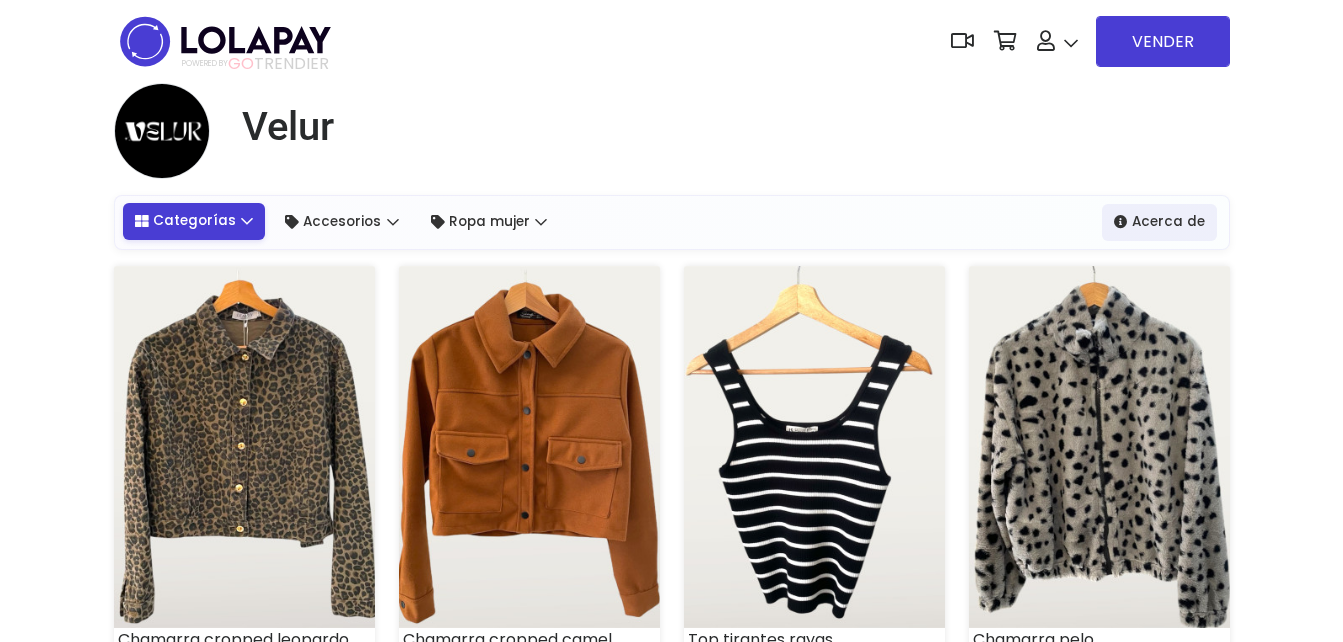 click on "Categorías" at bounding box center (194, 221) 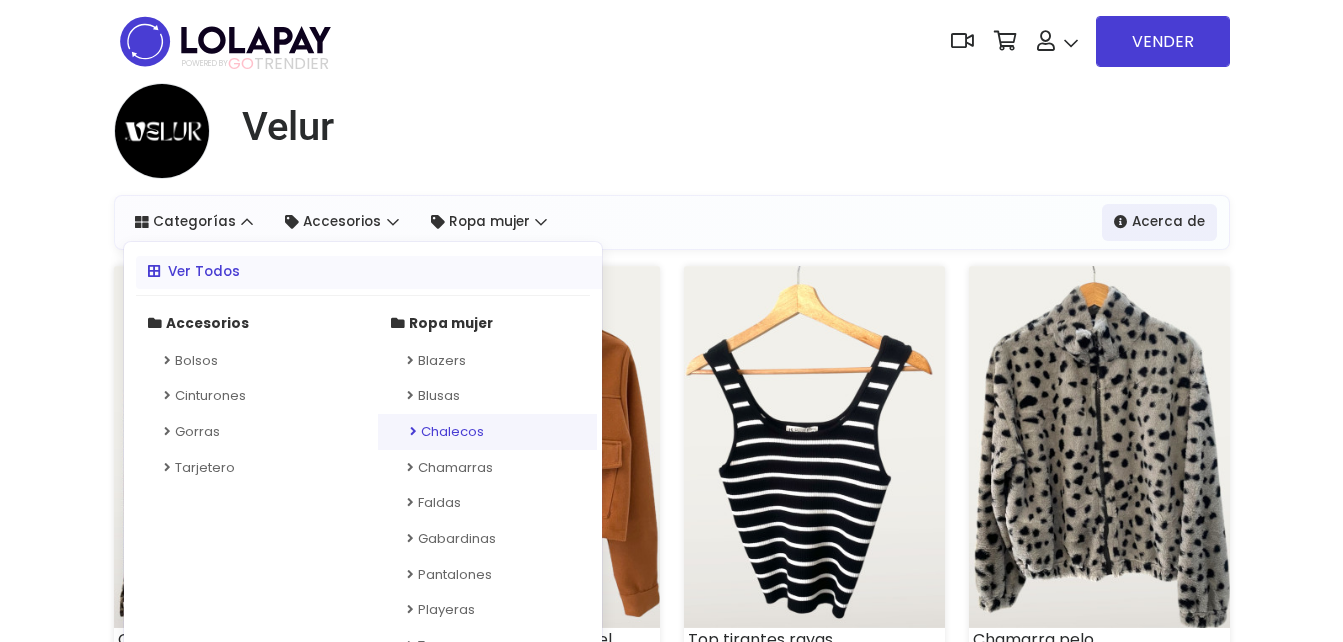 click on "Chalecos" at bounding box center (487, 432) 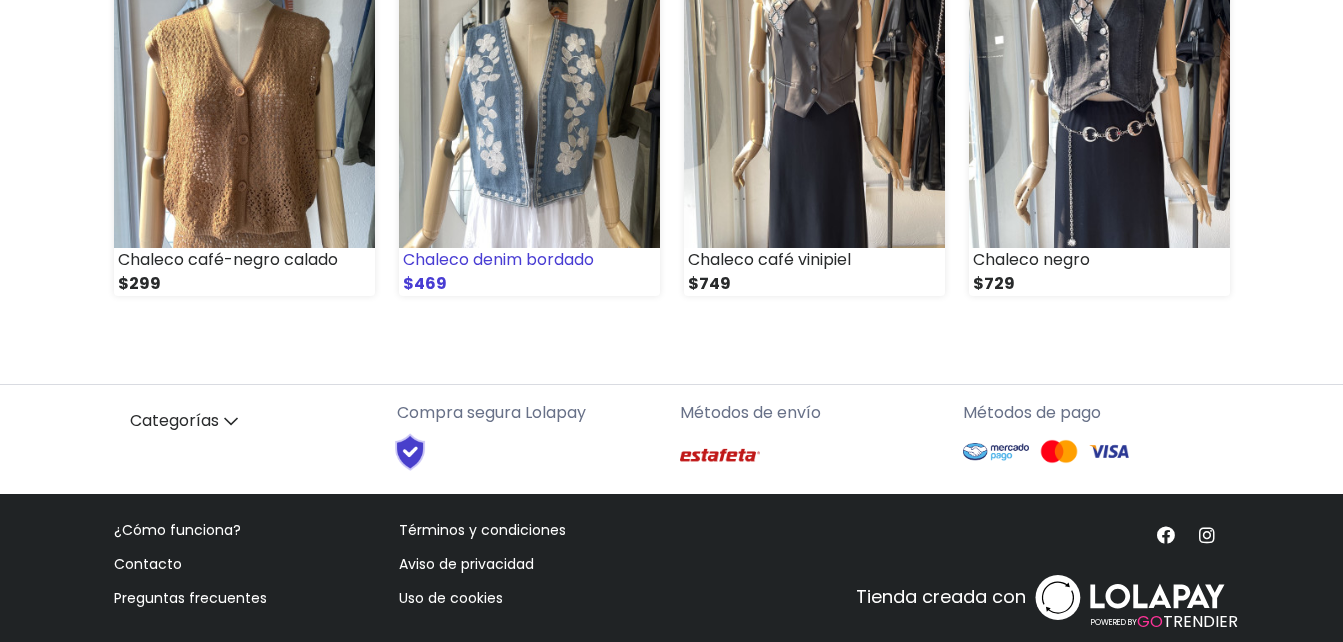 scroll, scrollTop: 894, scrollLeft: 0, axis: vertical 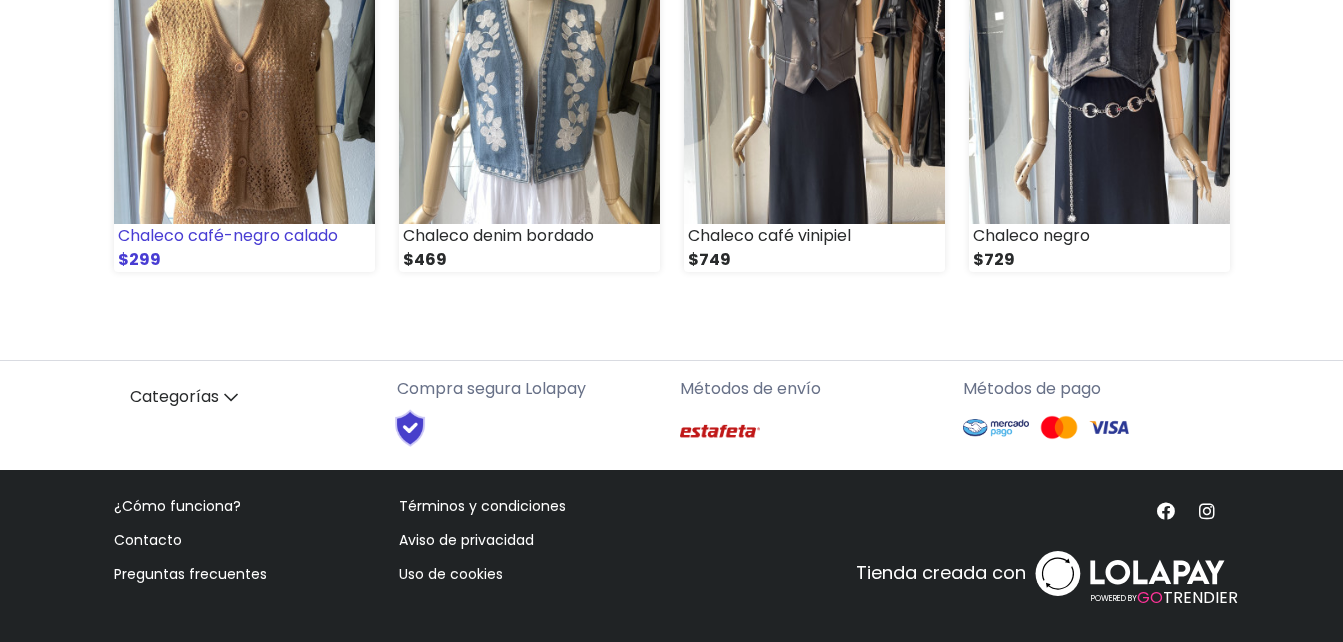 click at bounding box center (244, 43) 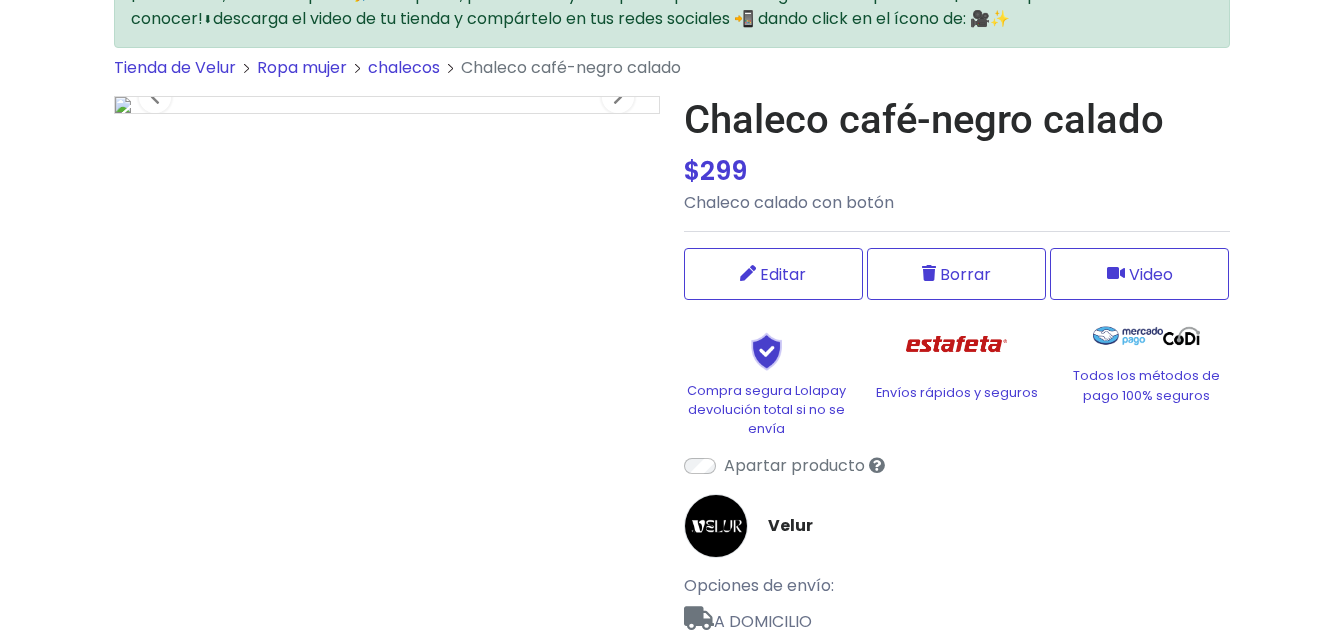 scroll, scrollTop: 300, scrollLeft: 0, axis: vertical 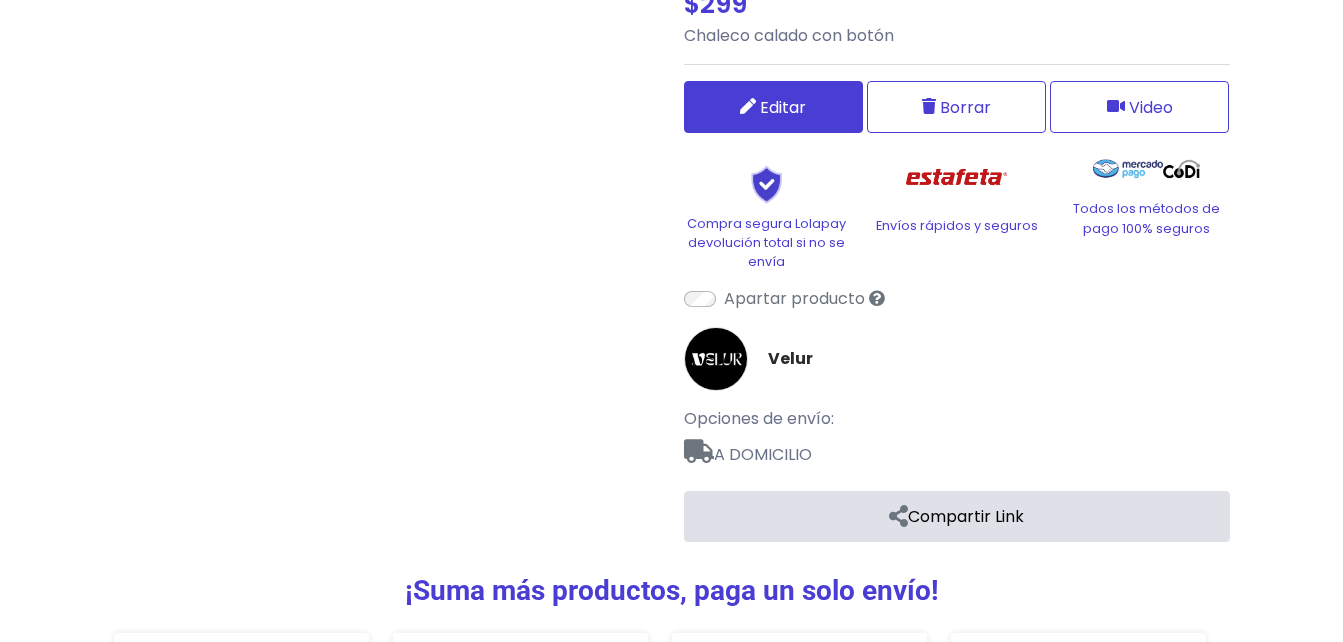 click on "Editar" at bounding box center (783, 107) 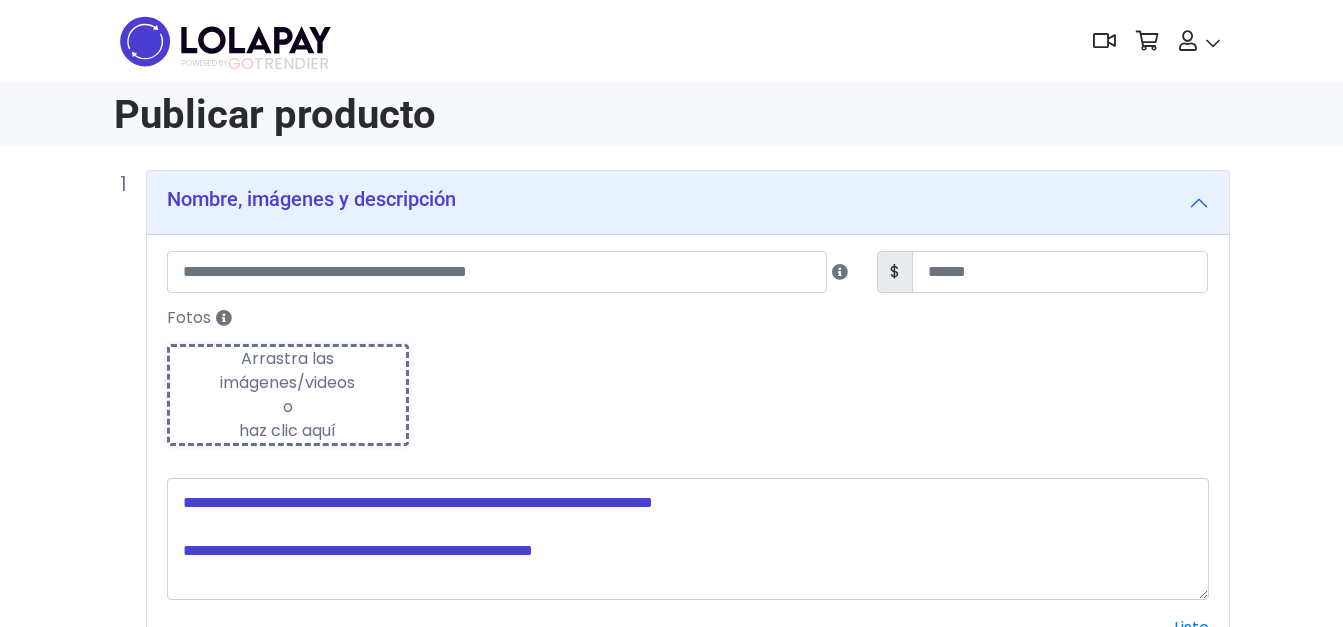 scroll, scrollTop: 0, scrollLeft: 0, axis: both 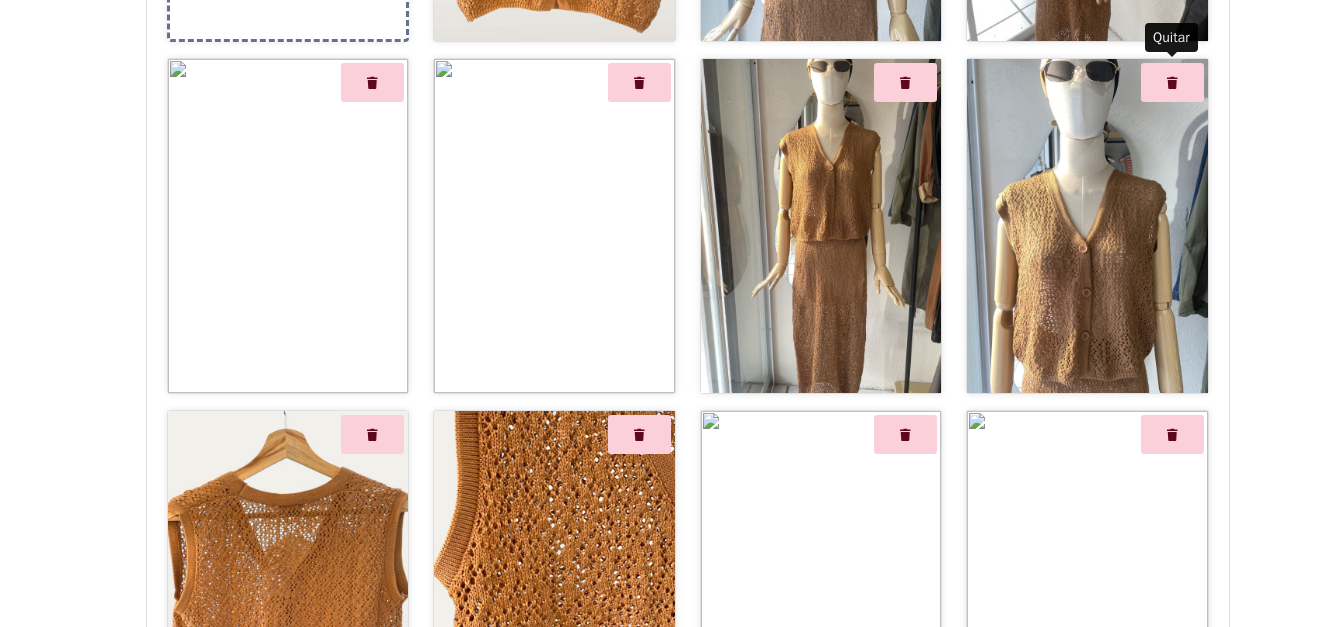 click at bounding box center (1172, 83) 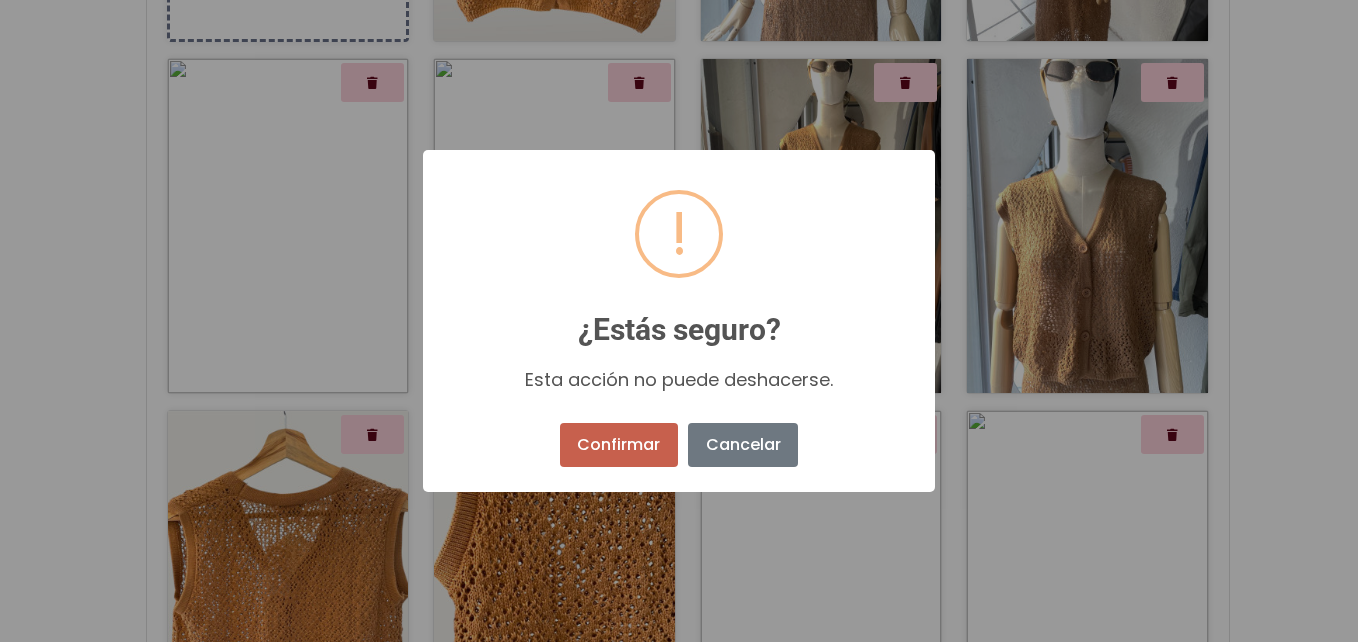 click on "Confirmar" at bounding box center (619, 445) 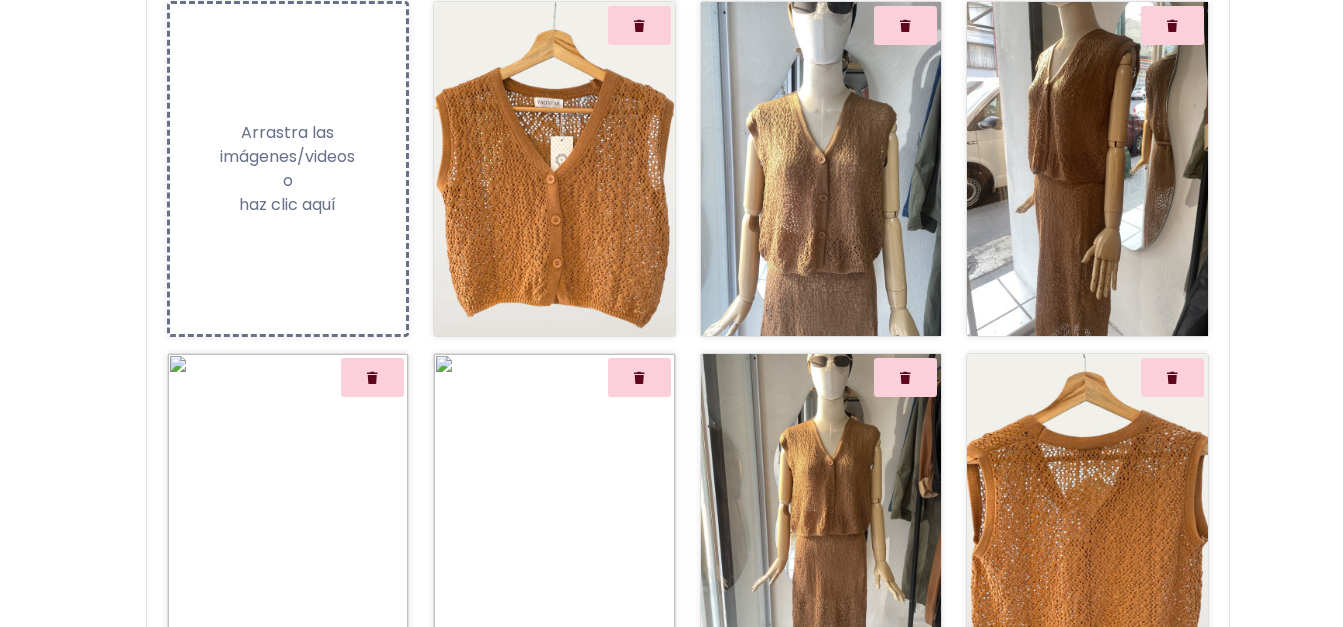 scroll, scrollTop: 338, scrollLeft: 0, axis: vertical 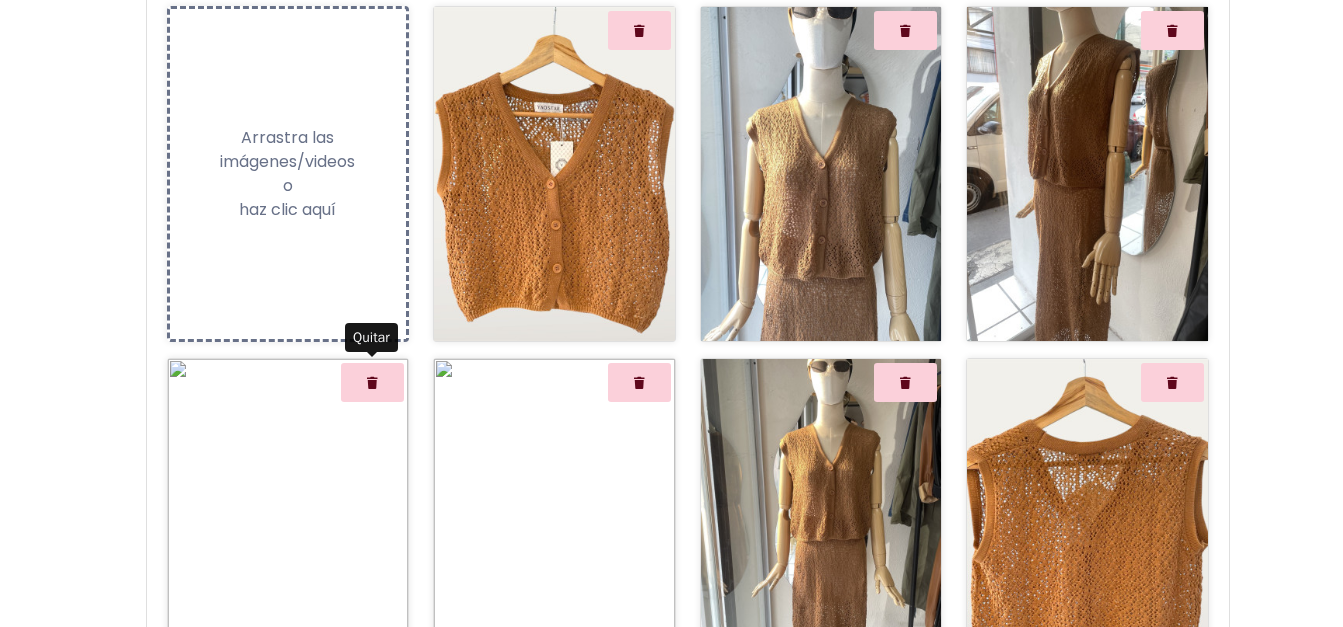 click at bounding box center [372, 382] 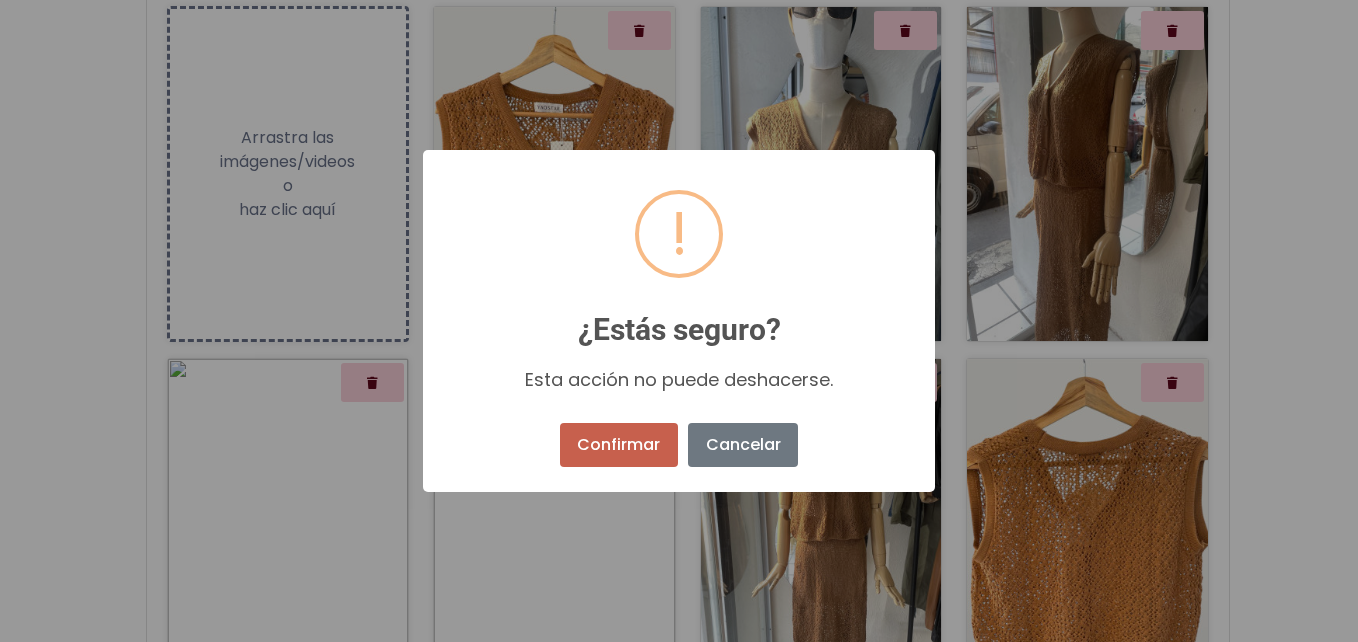 click on "Confirmar" at bounding box center [619, 445] 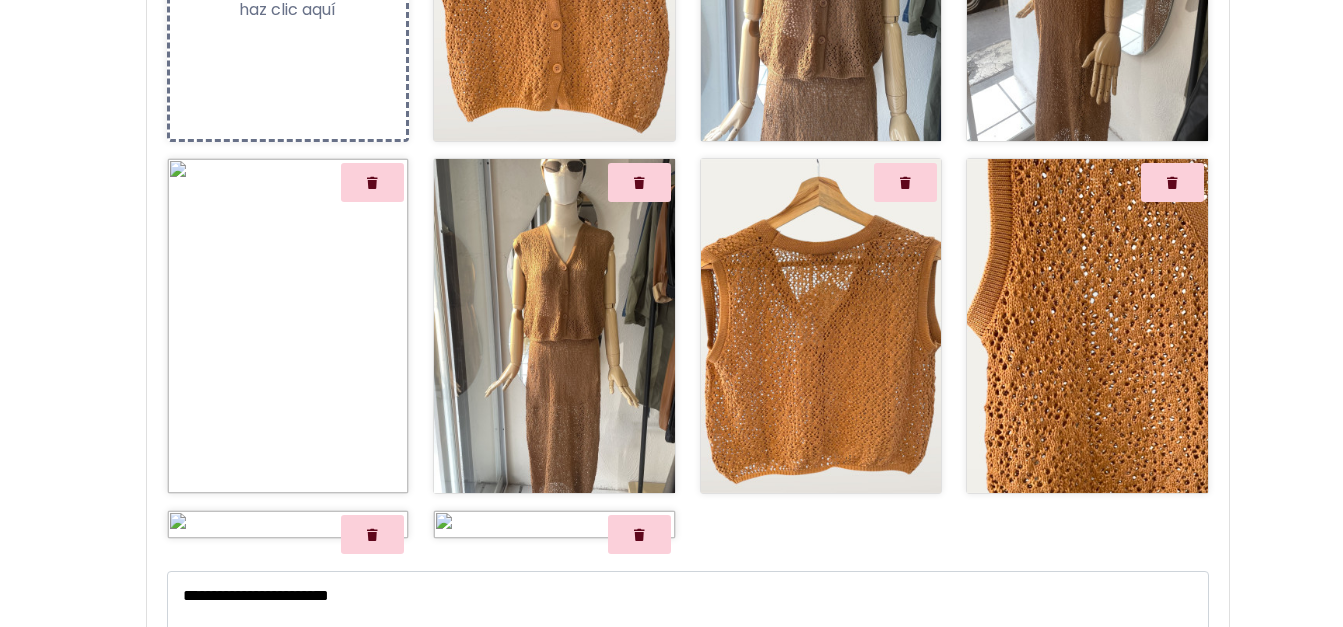 scroll, scrollTop: 438, scrollLeft: 0, axis: vertical 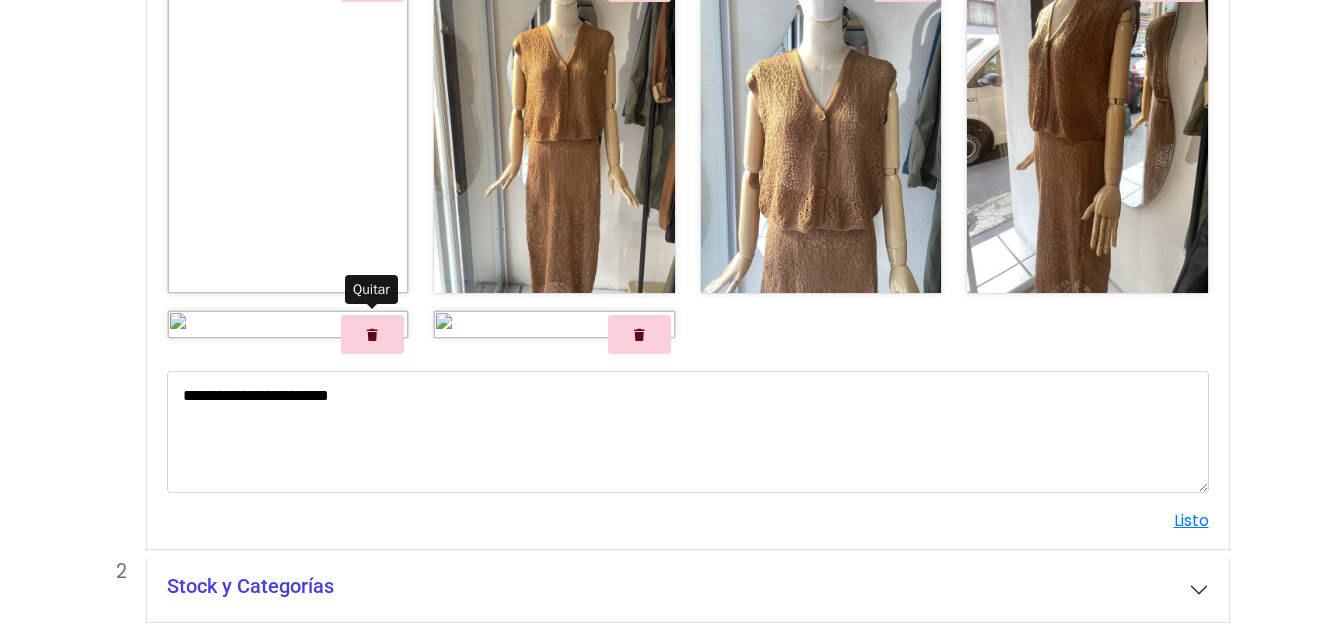click at bounding box center (372, 334) 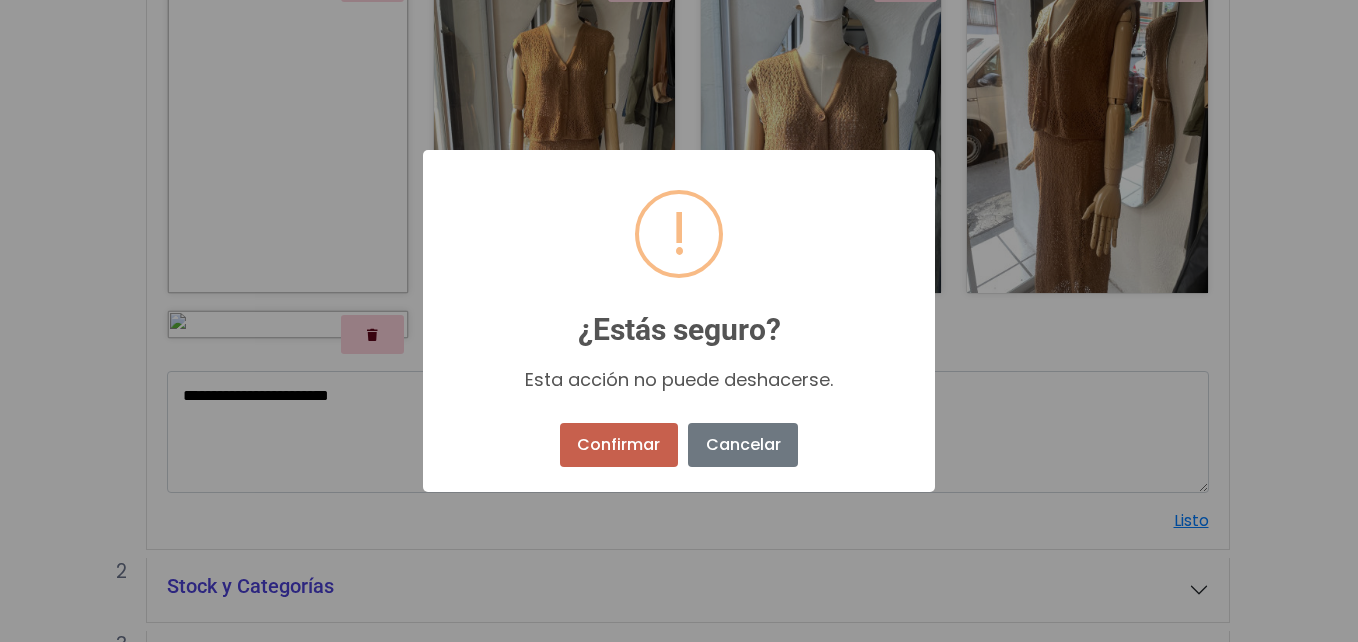 click on "Confirmar" at bounding box center (619, 445) 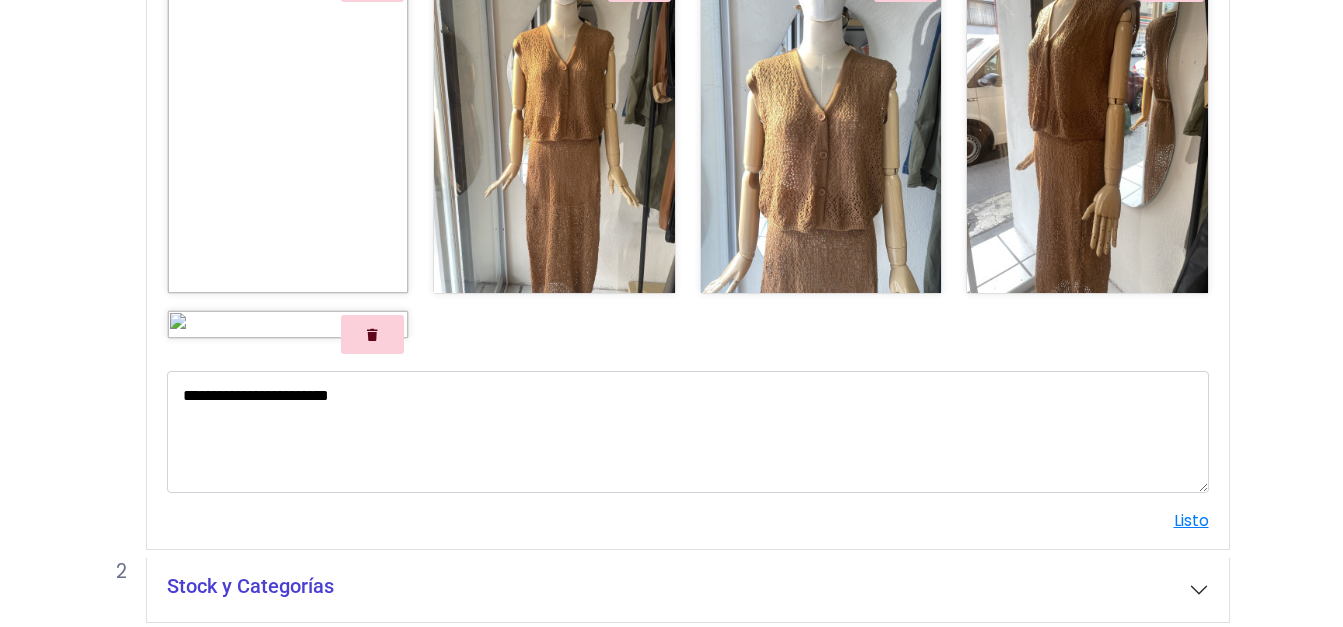 click at bounding box center (372, 334) 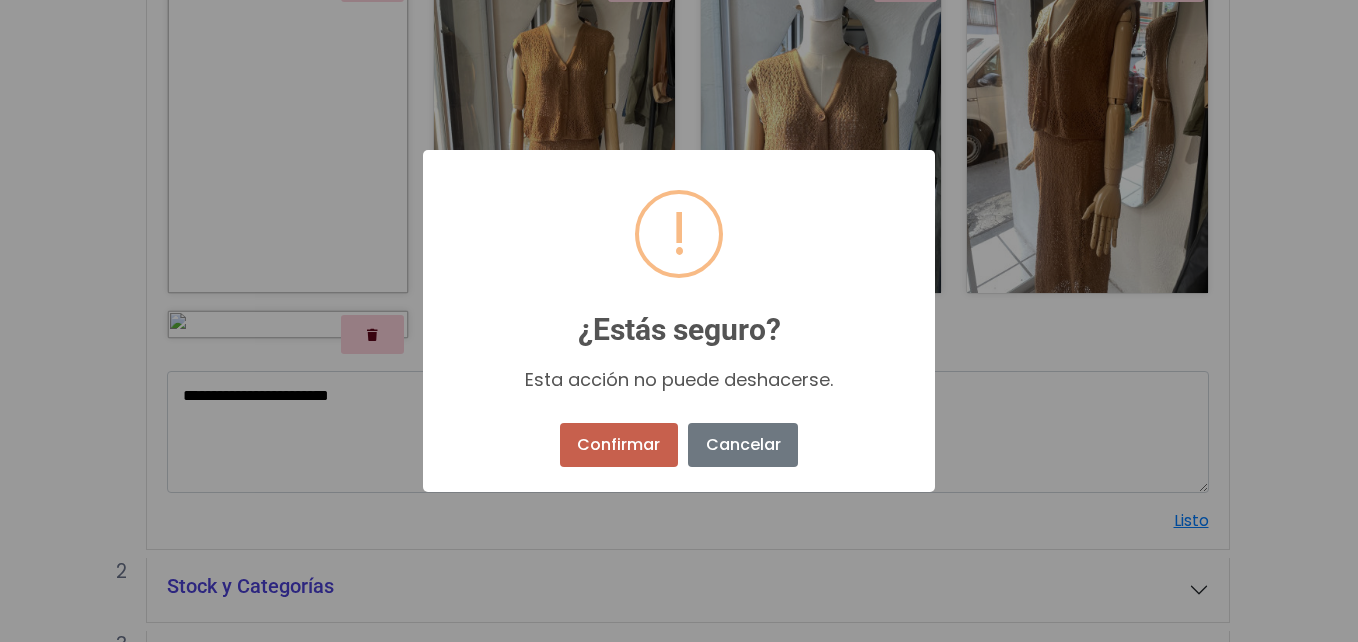click on "Confirmar" at bounding box center [619, 445] 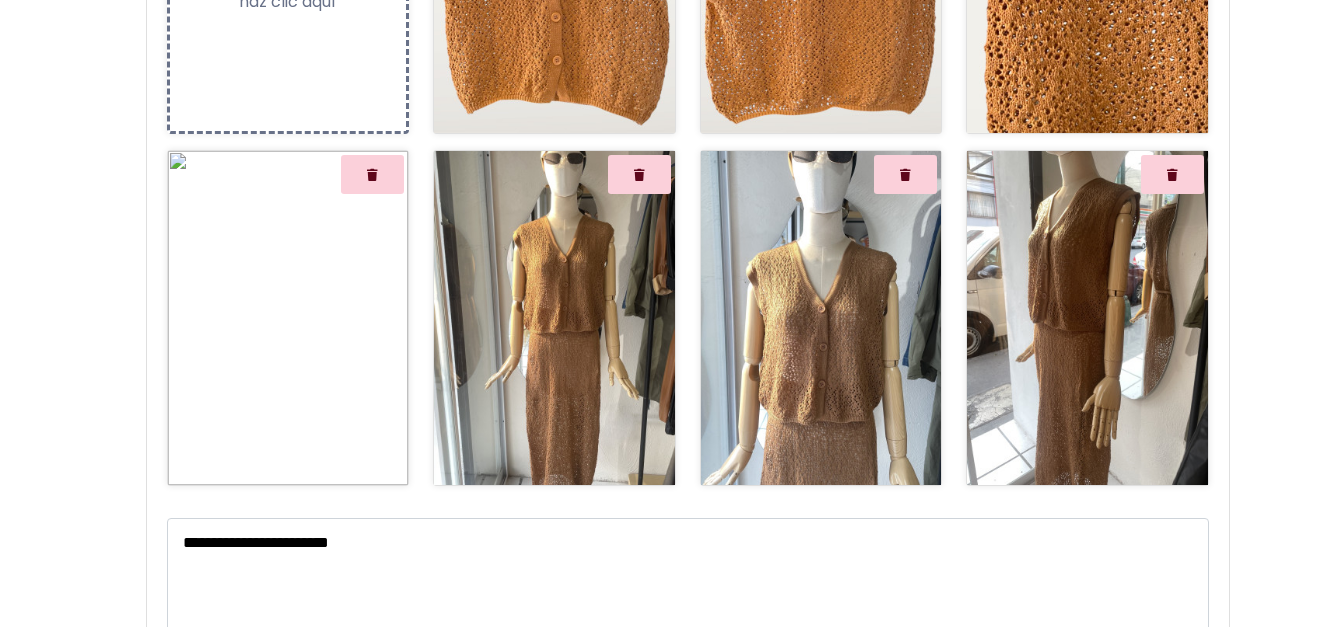 scroll, scrollTop: 538, scrollLeft: 0, axis: vertical 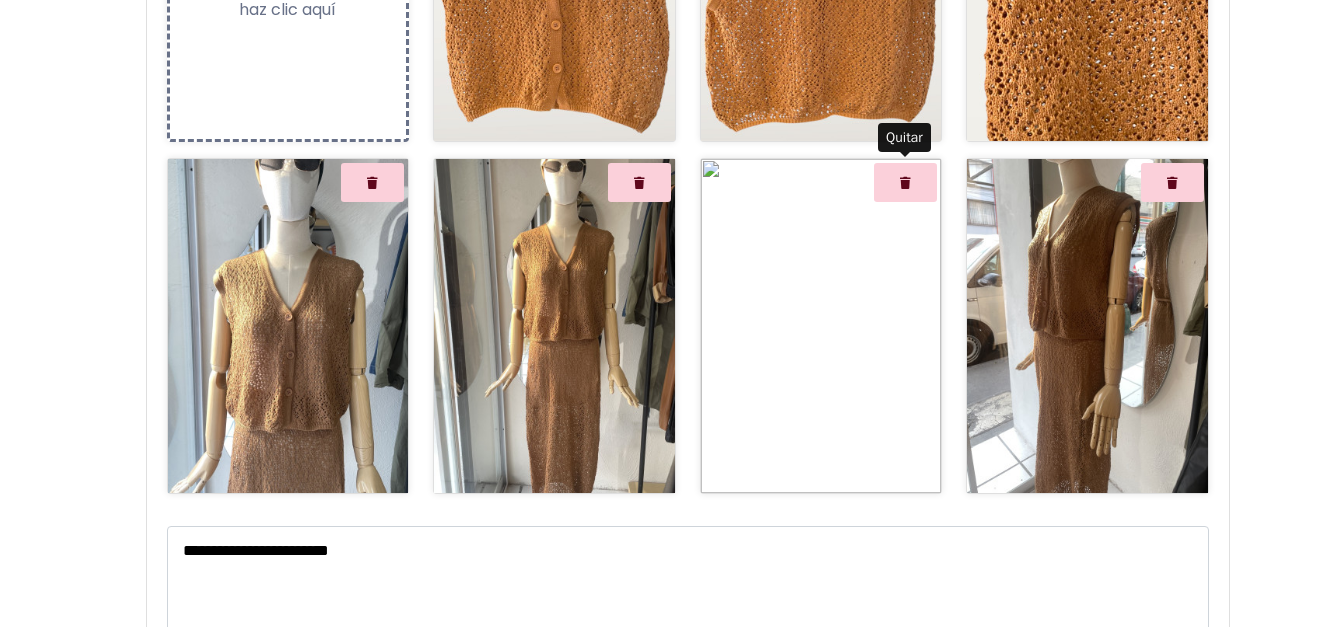click at bounding box center [905, 183] 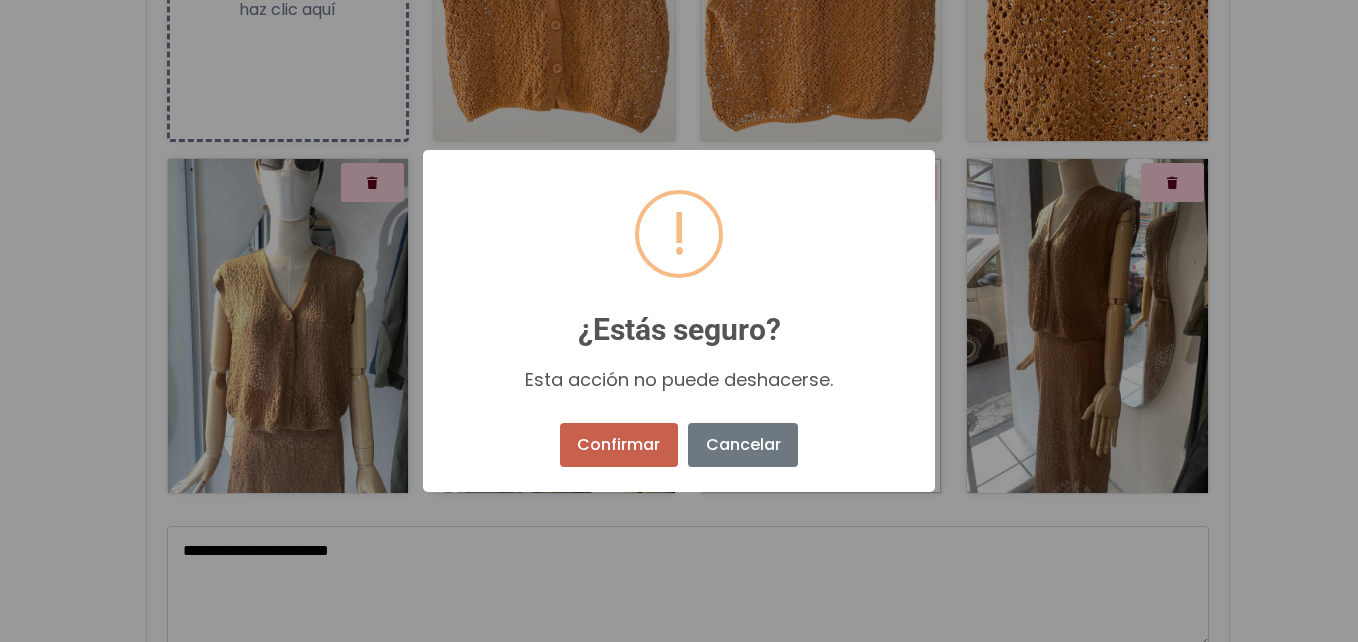 click on "Confirmar" at bounding box center (619, 445) 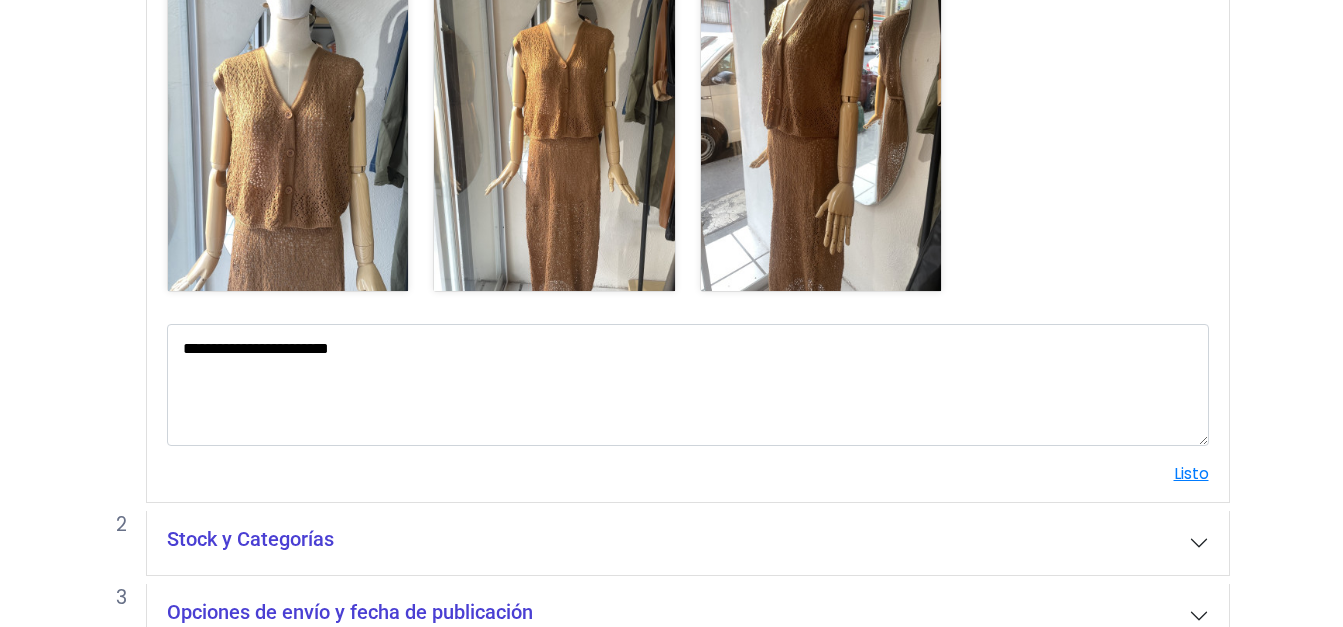 scroll, scrollTop: 854, scrollLeft: 0, axis: vertical 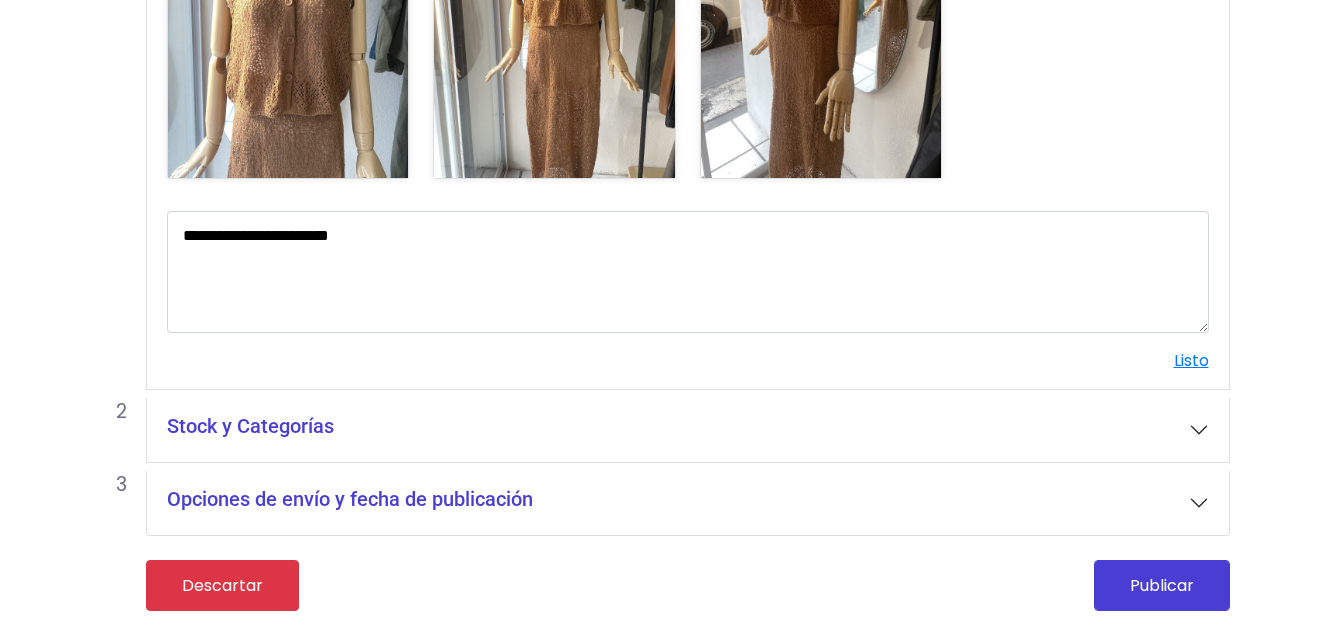 click on "Publicar" at bounding box center (1162, 585) 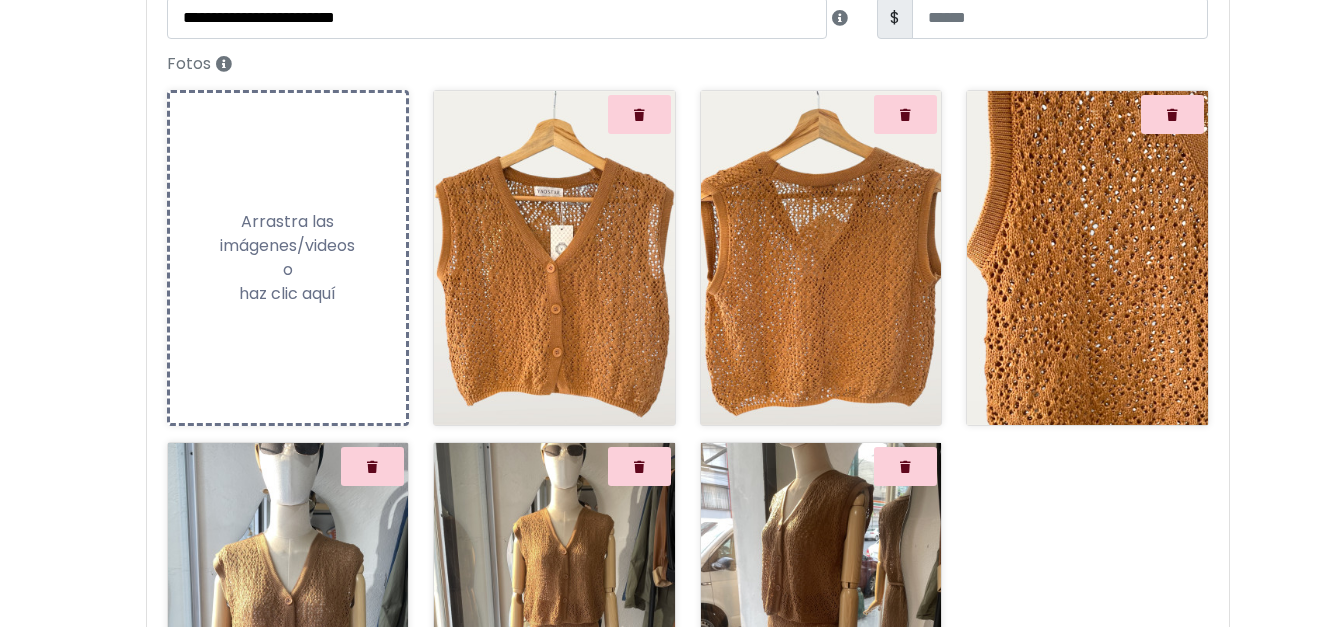 scroll, scrollTop: 1, scrollLeft: 0, axis: vertical 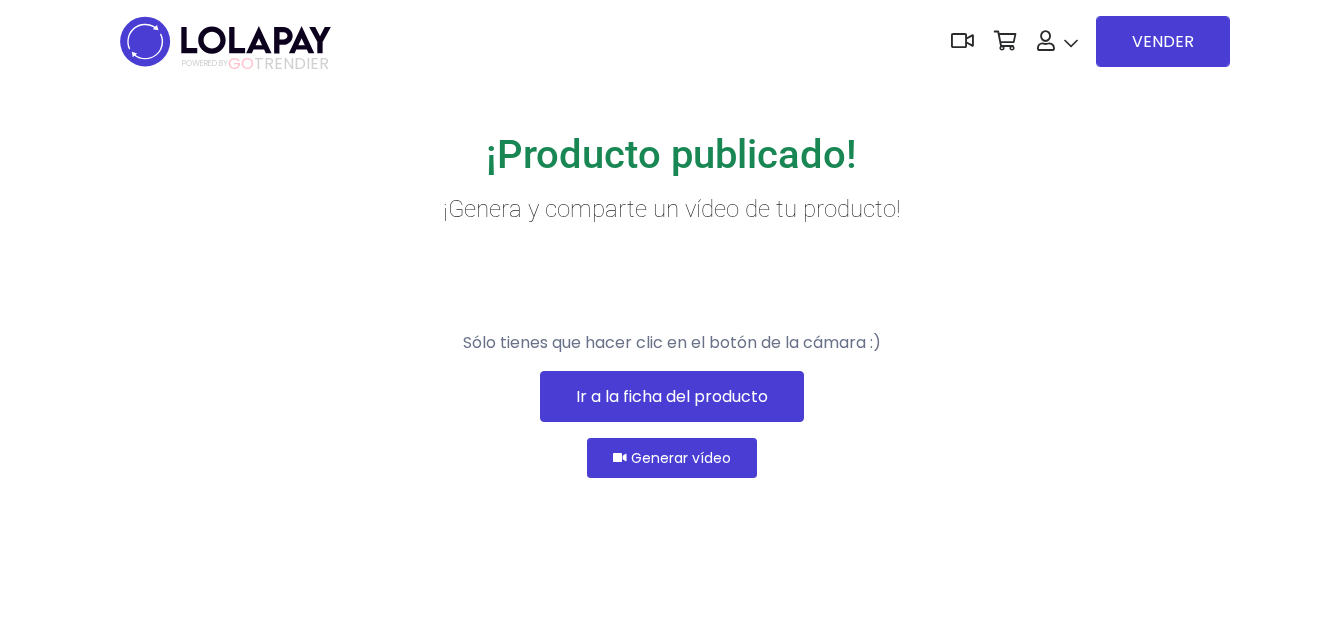drag, startPoint x: 1077, startPoint y: 171, endPoint x: 1024, endPoint y: 178, distance: 53.460266 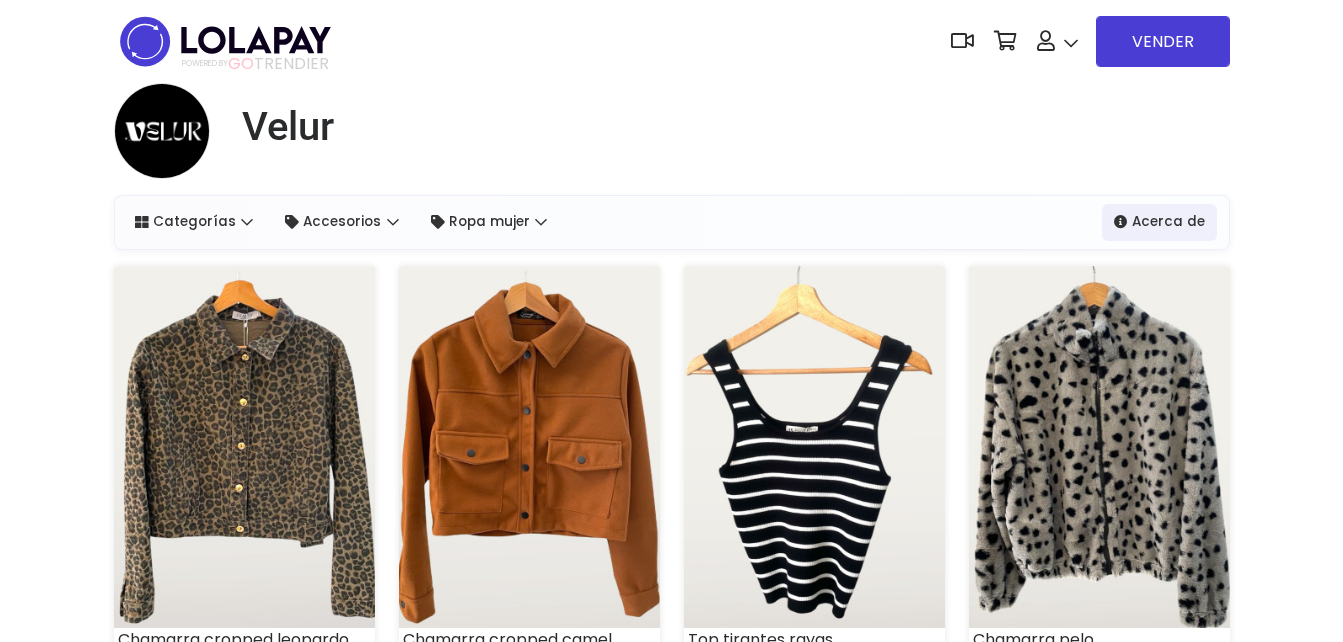 scroll, scrollTop: 0, scrollLeft: 0, axis: both 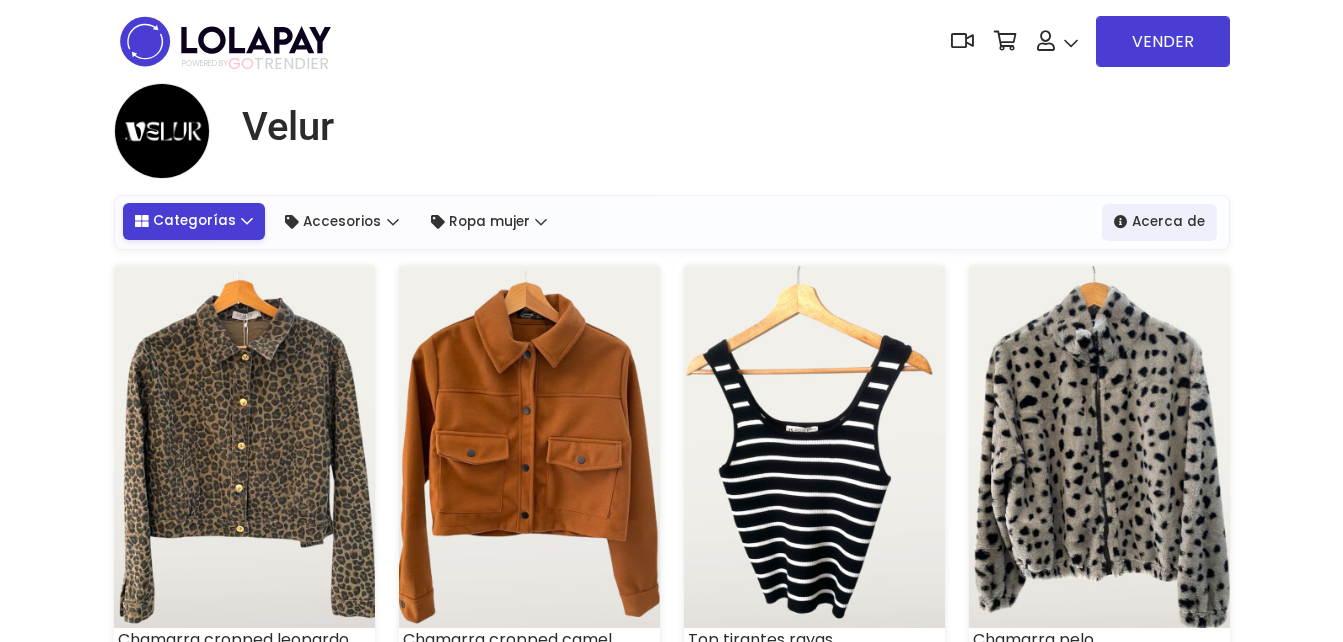 click on "Categorías" at bounding box center (194, 221) 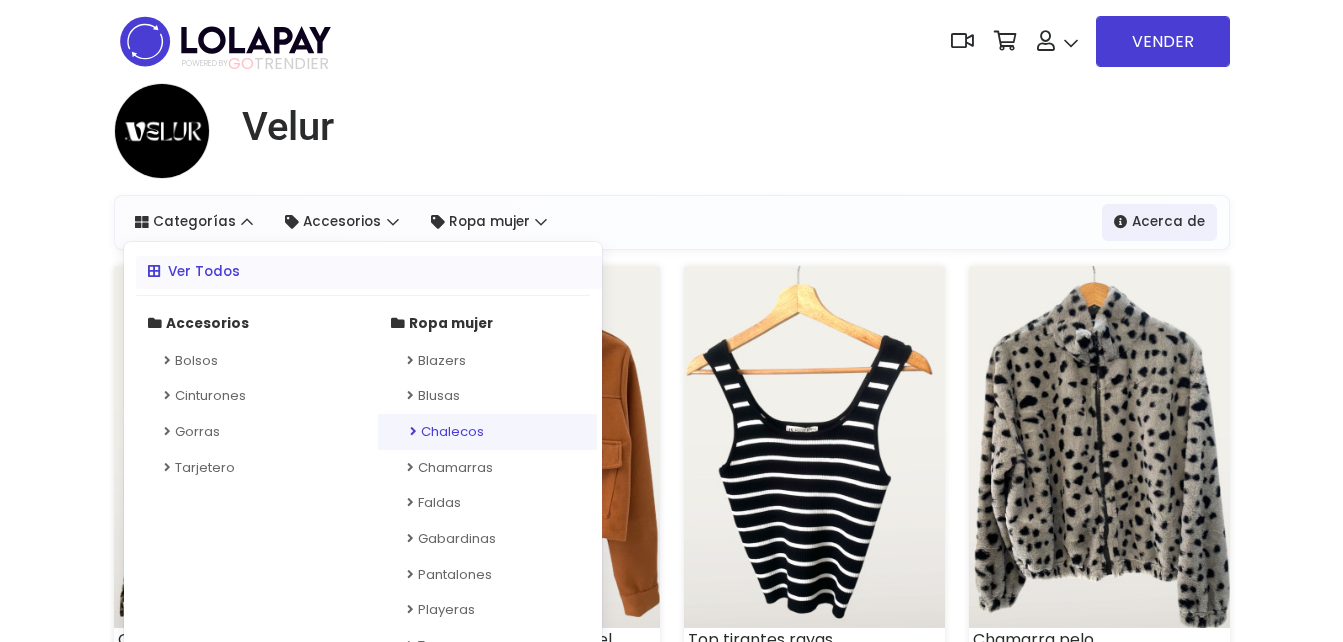 click on "Chalecos" at bounding box center [487, 432] 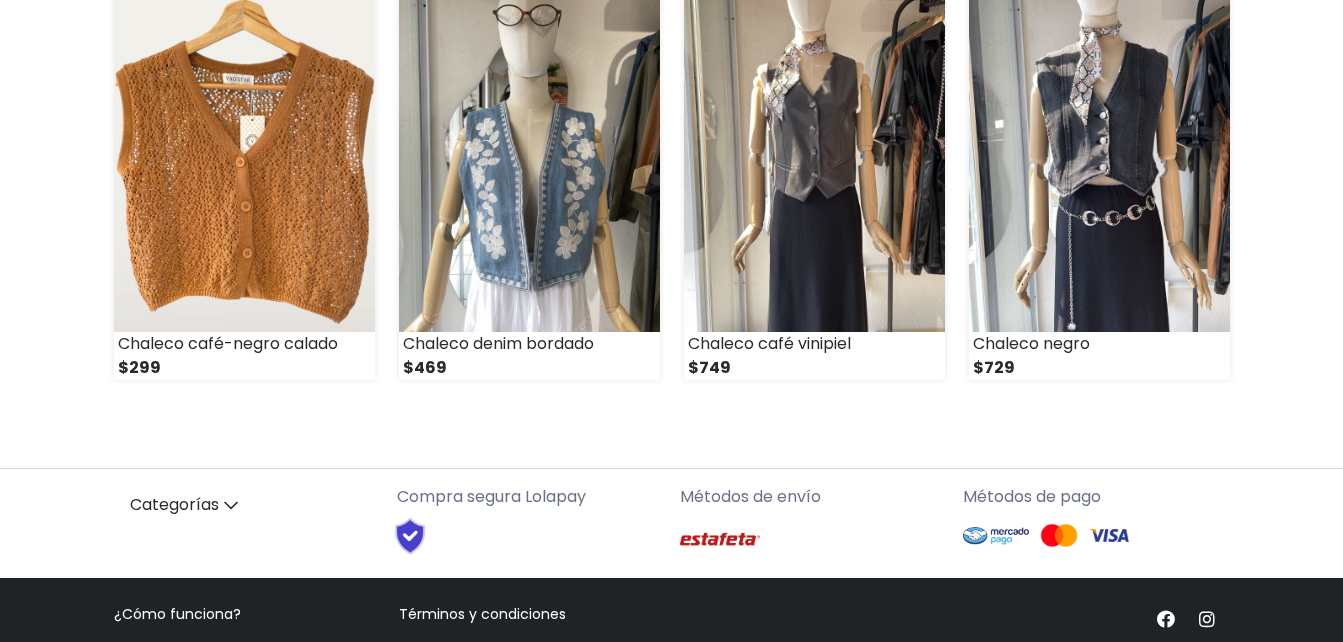 scroll, scrollTop: 894, scrollLeft: 0, axis: vertical 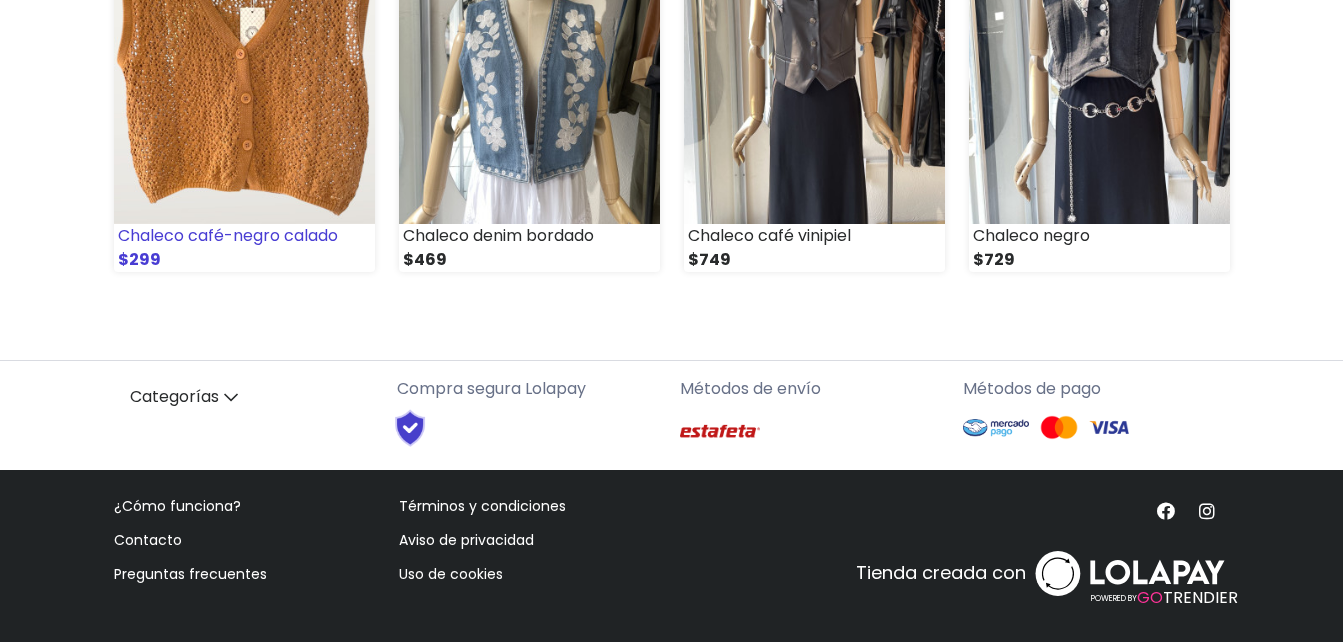 click at bounding box center [244, 43] 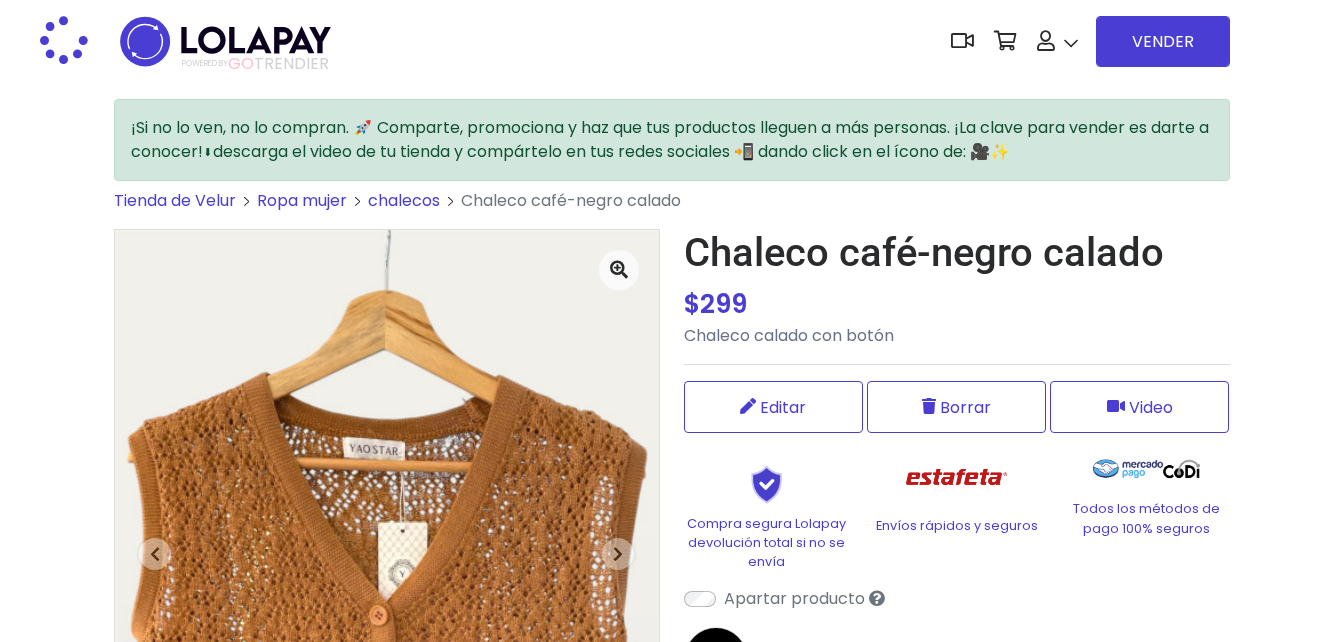 scroll, scrollTop: 332, scrollLeft: 0, axis: vertical 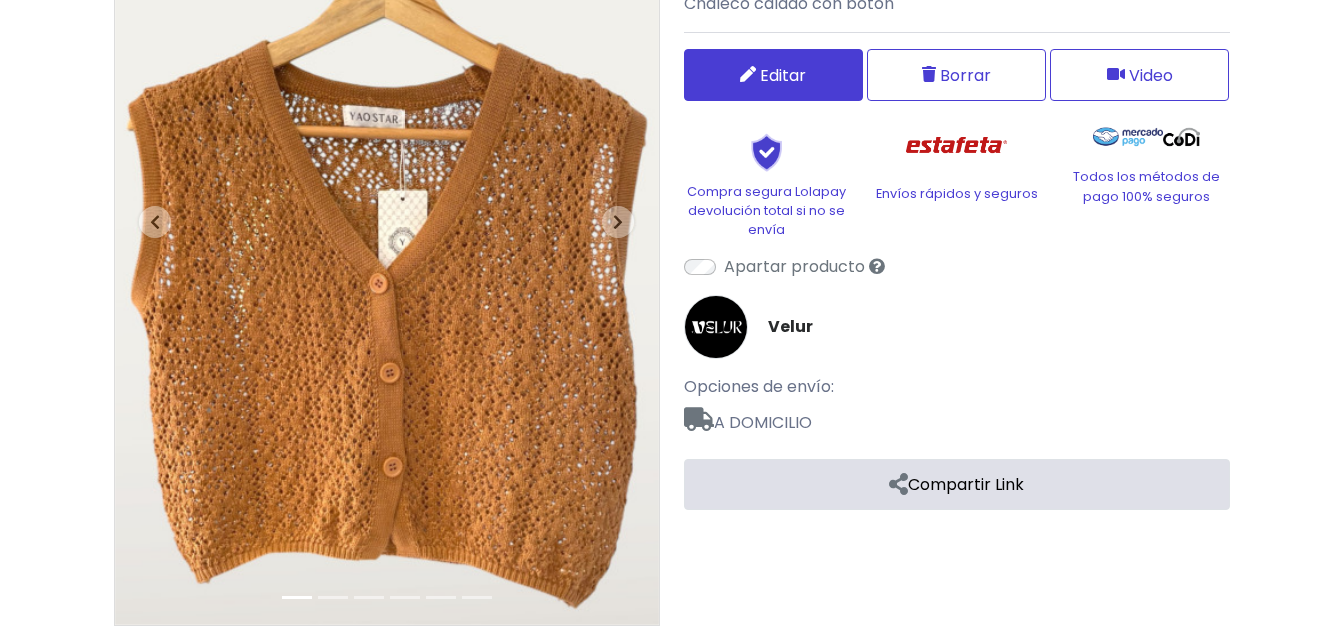 click on "Editar" at bounding box center (783, 75) 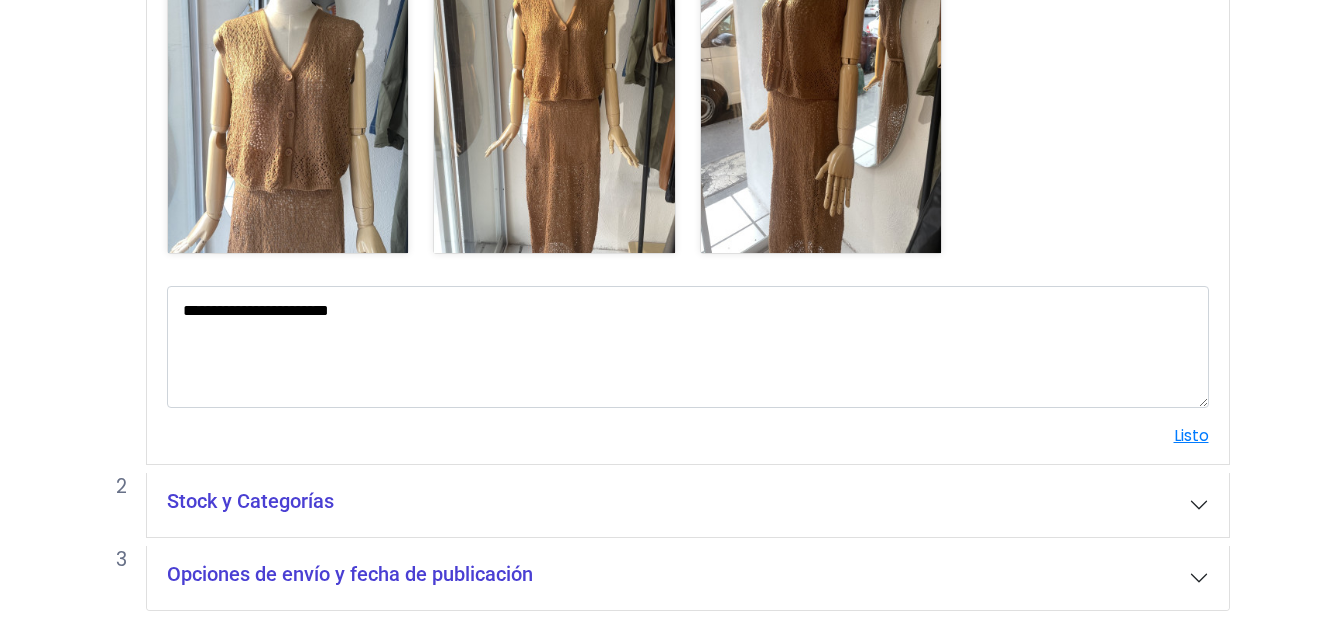 scroll, scrollTop: 854, scrollLeft: 0, axis: vertical 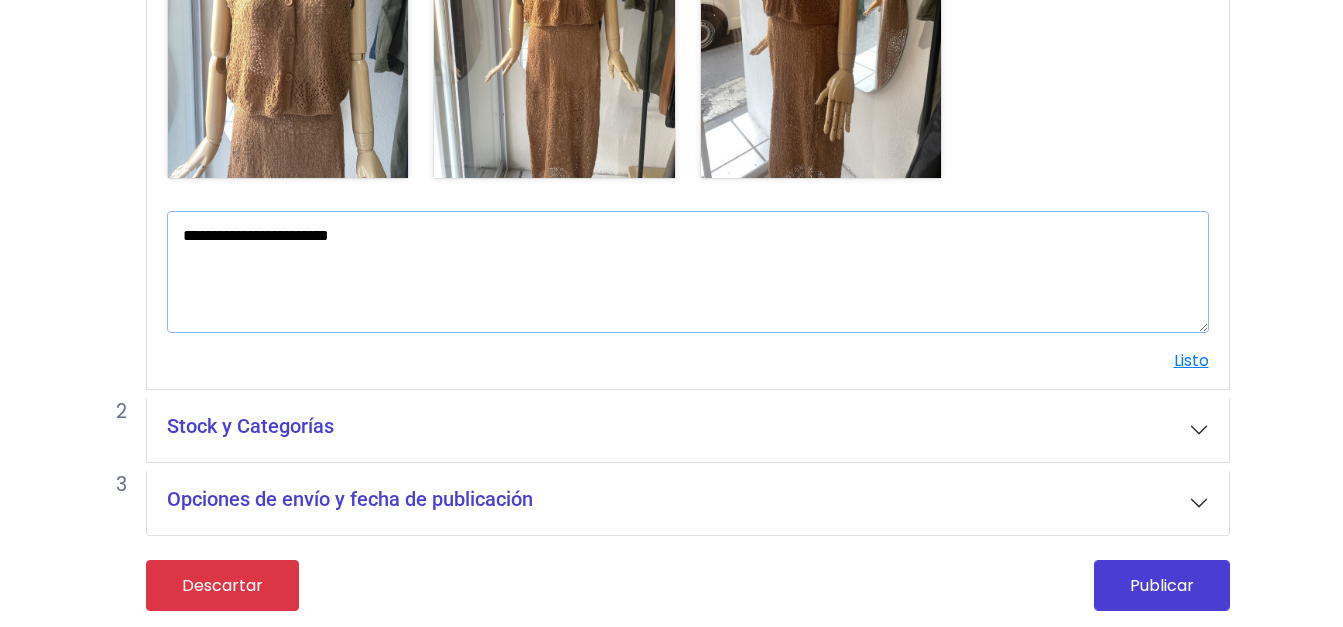 click on "**********" at bounding box center (688, 272) 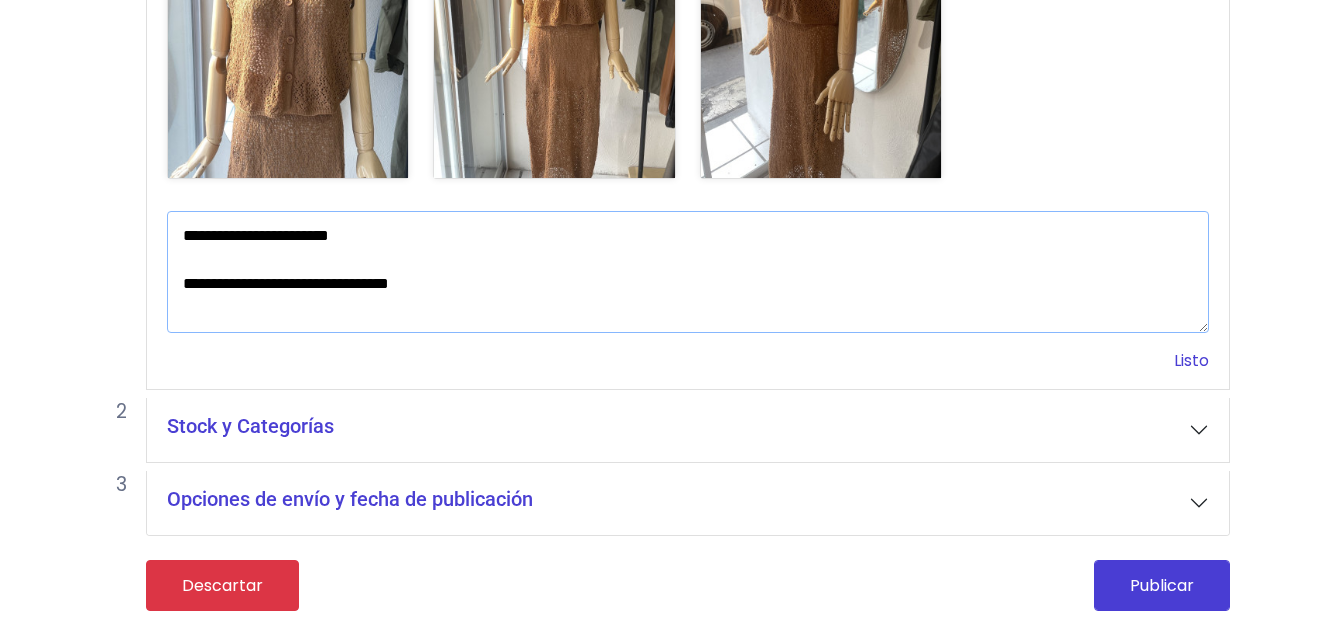 type on "**********" 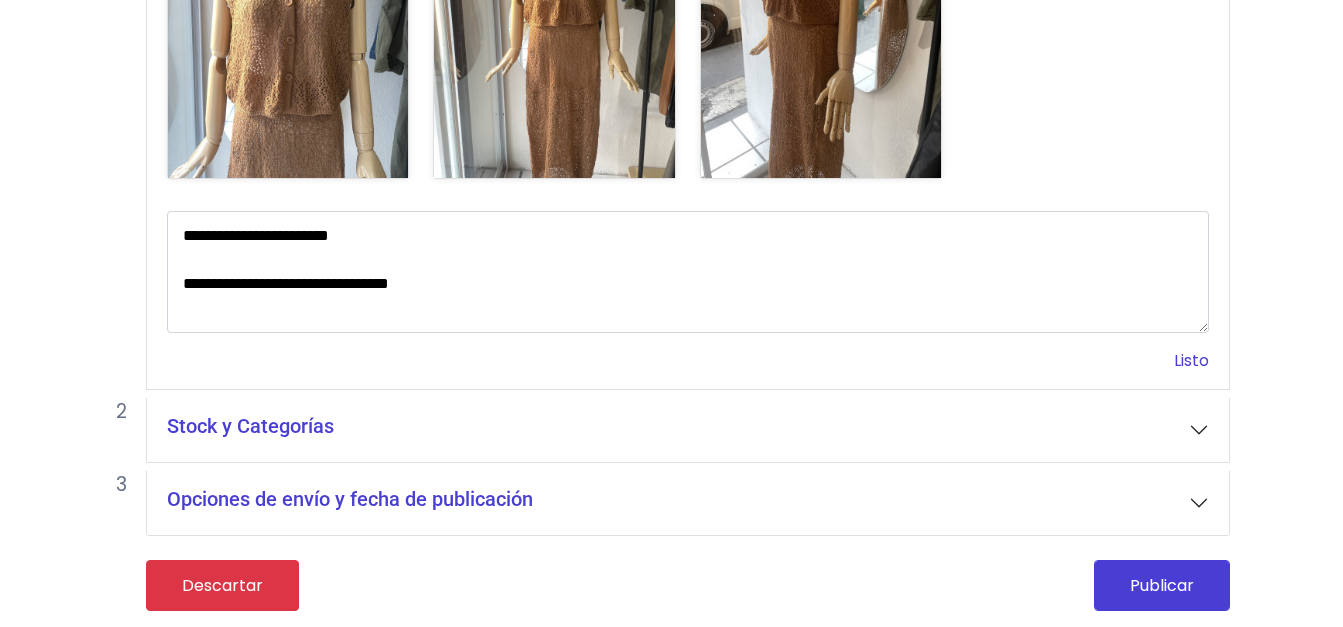 click on "Listo" at bounding box center [1191, 360] 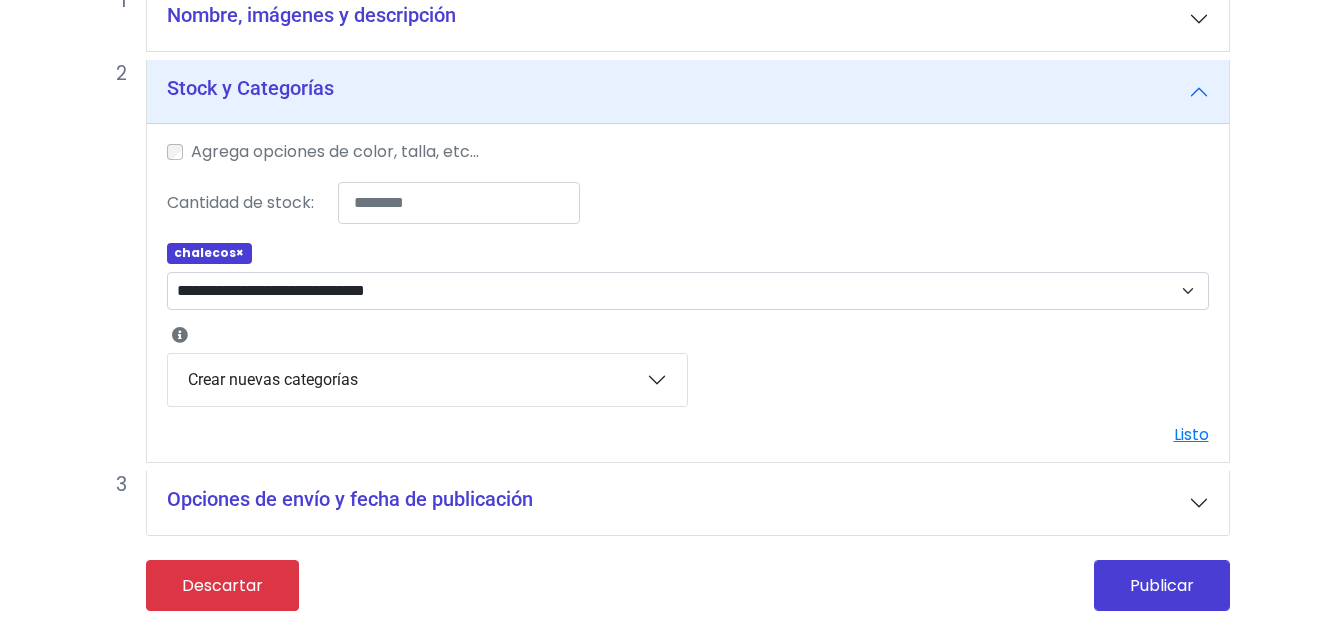 scroll, scrollTop: 186, scrollLeft: 0, axis: vertical 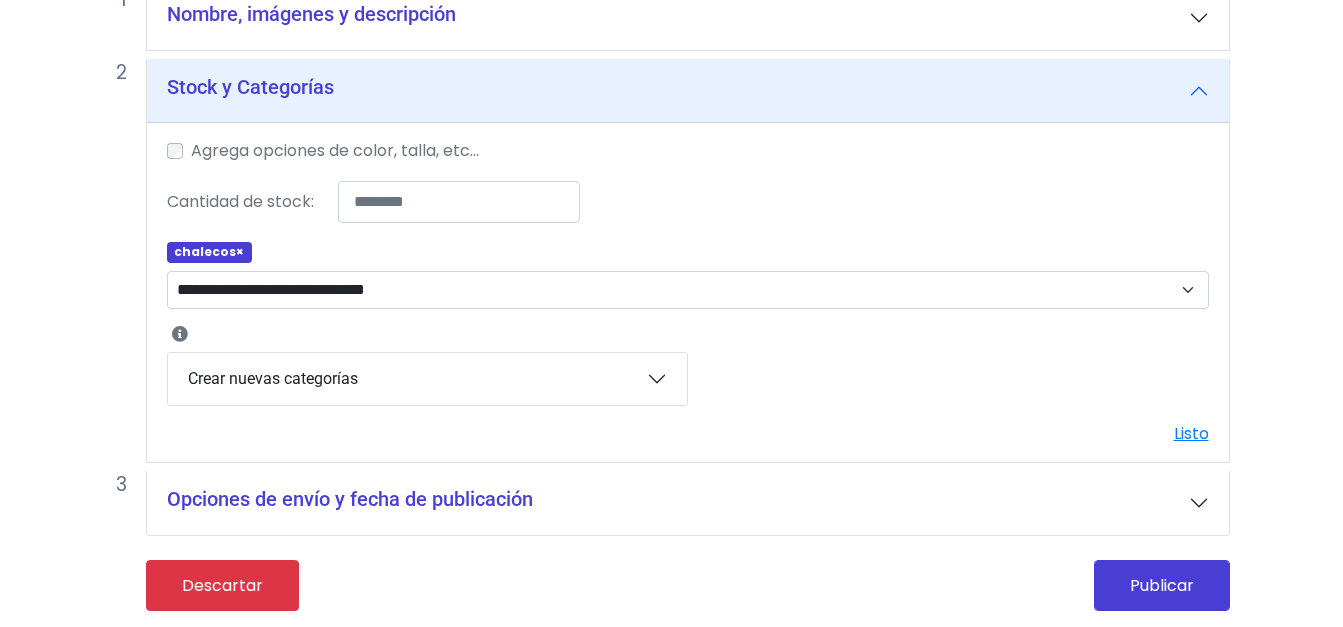 click on "Publicar" at bounding box center (1162, 585) 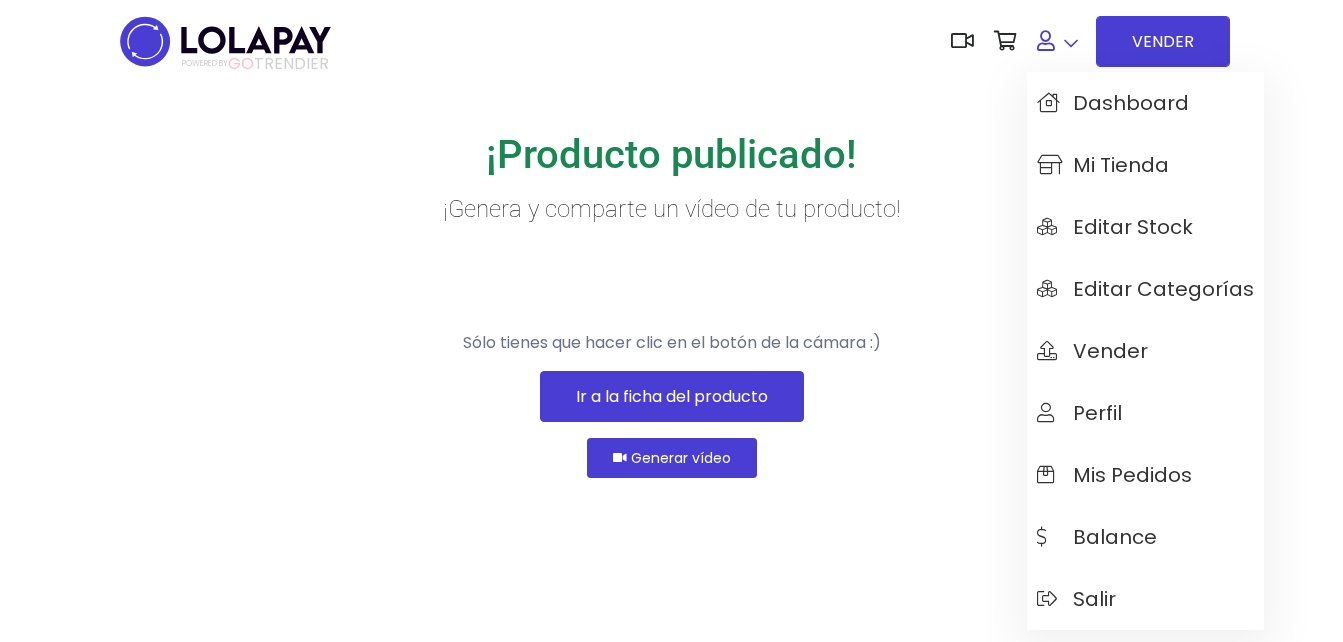 scroll, scrollTop: 0, scrollLeft: 0, axis: both 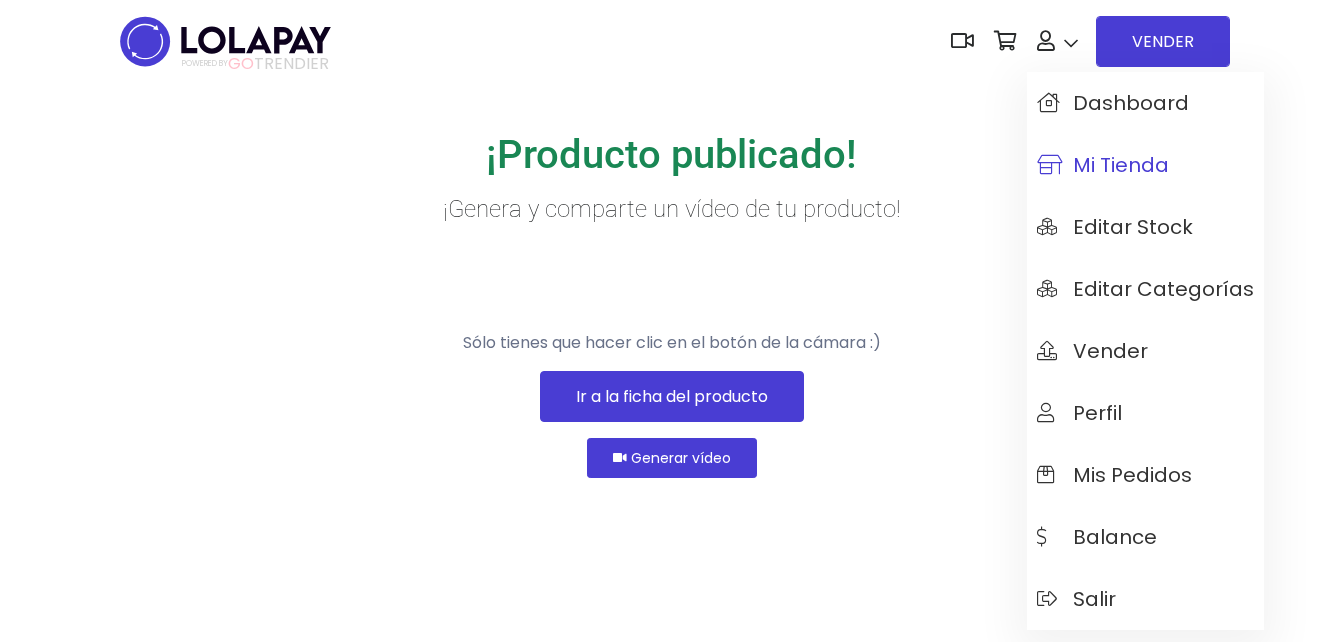 click on "Mi tienda" at bounding box center [1103, 165] 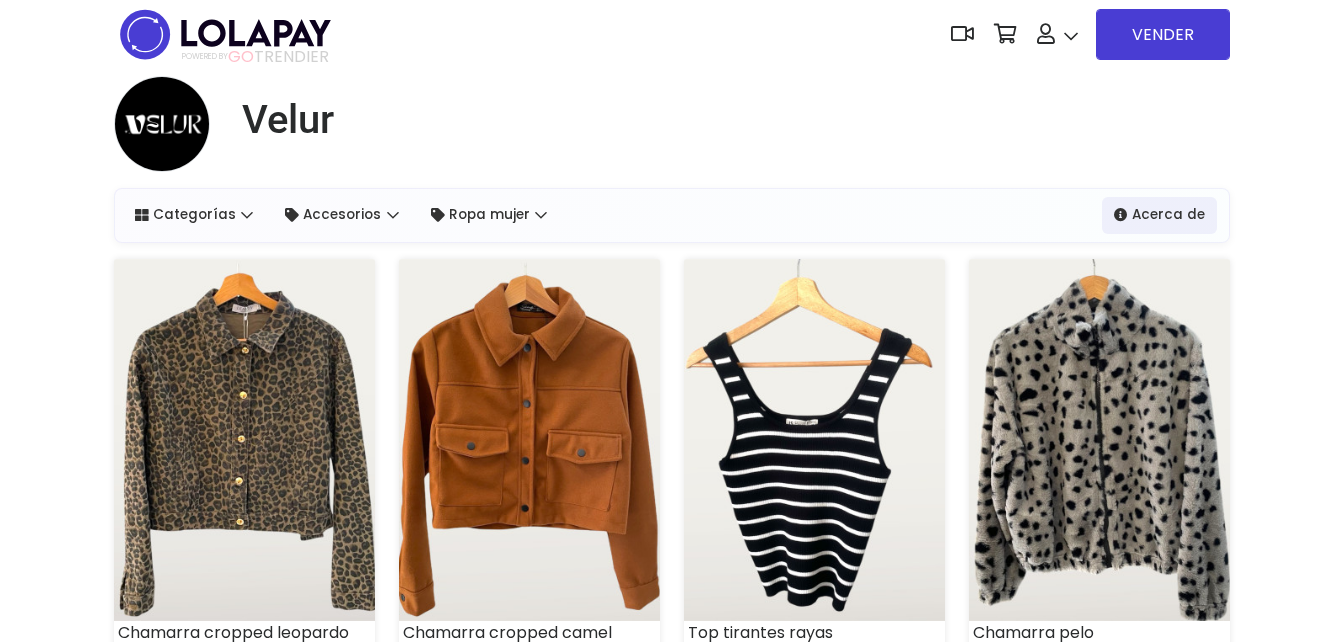 scroll, scrollTop: 0, scrollLeft: 0, axis: both 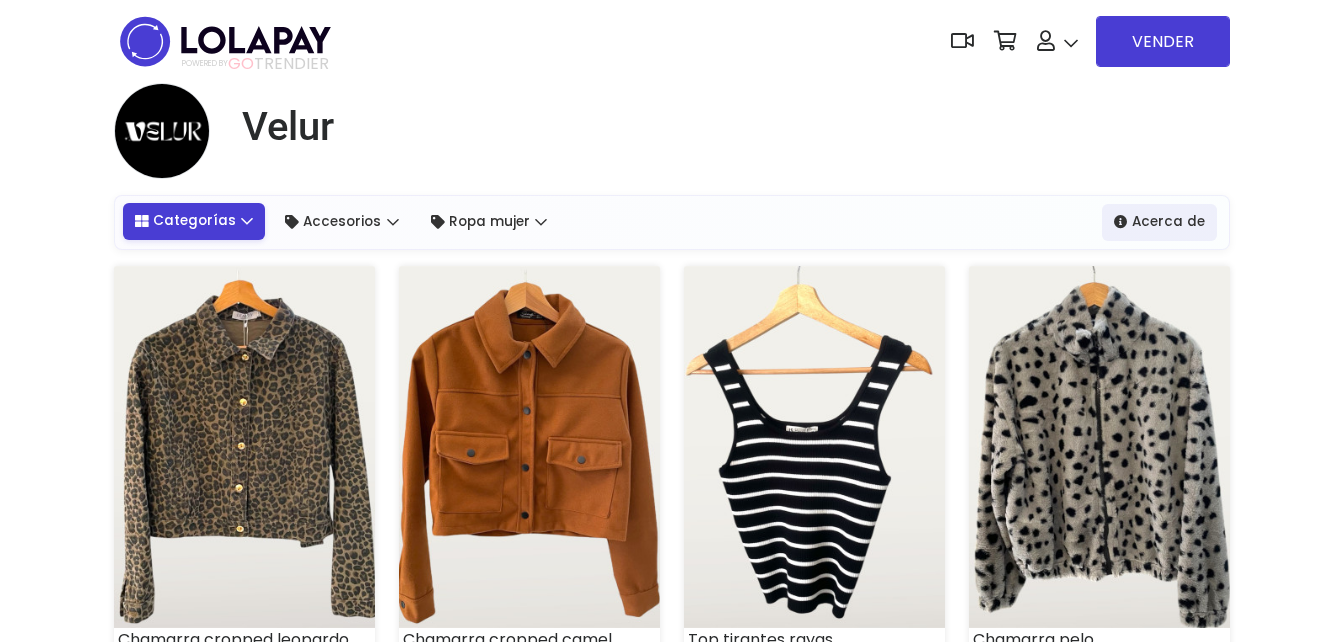 click on "Categorías" at bounding box center (194, 221) 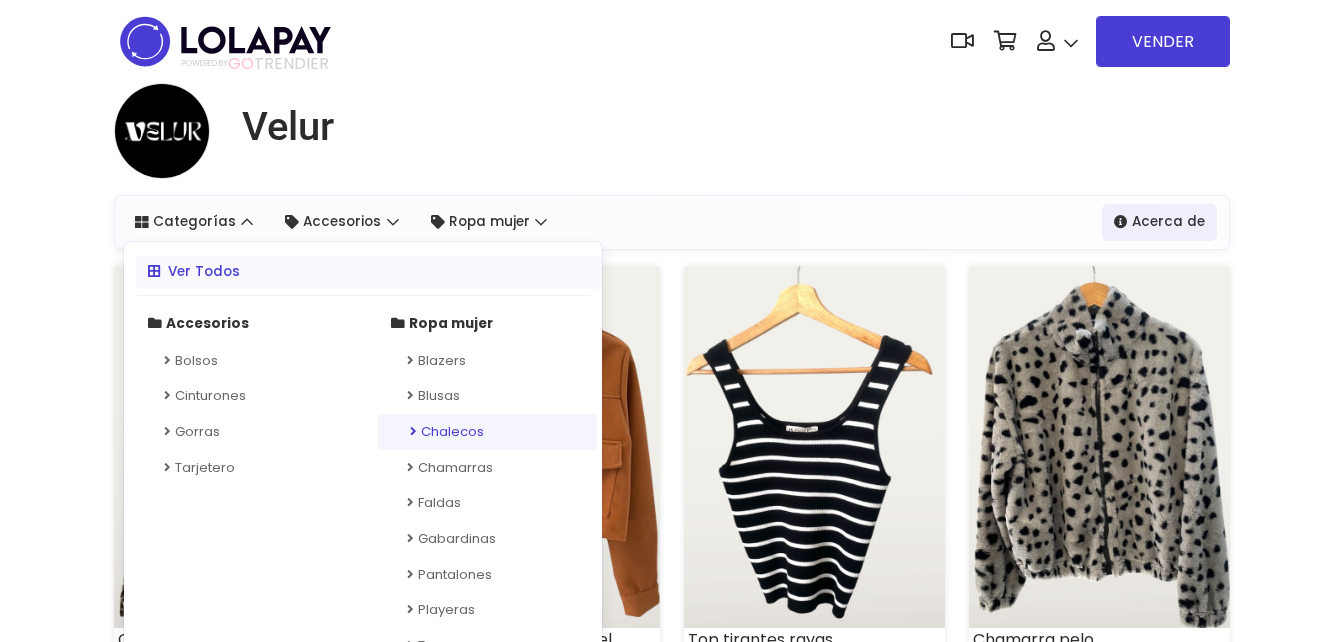 click on "Chalecos" at bounding box center [487, 432] 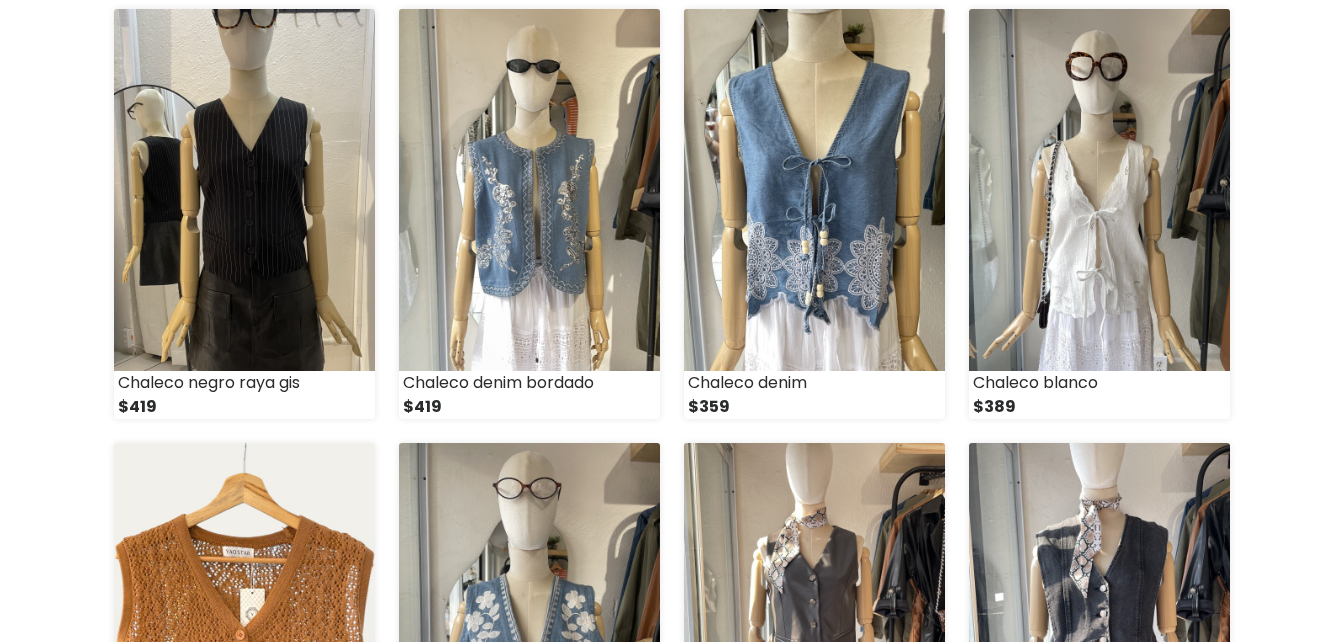 scroll, scrollTop: 0, scrollLeft: 0, axis: both 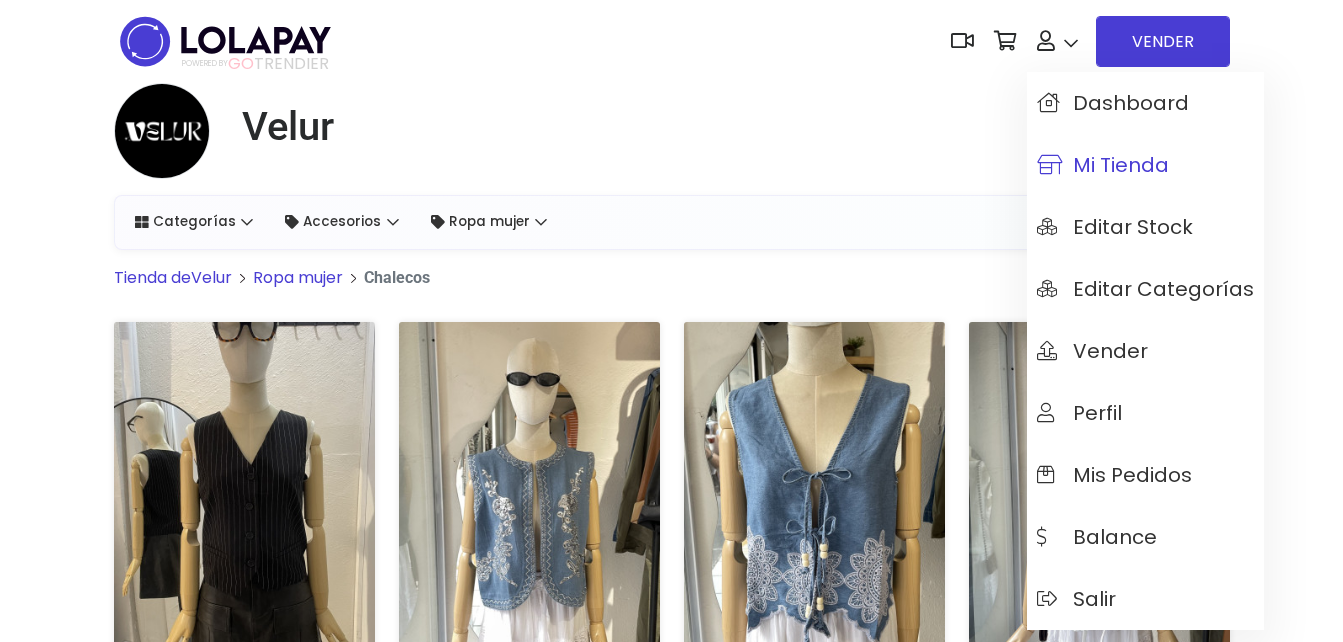 click on "Mi tienda" at bounding box center (1103, 165) 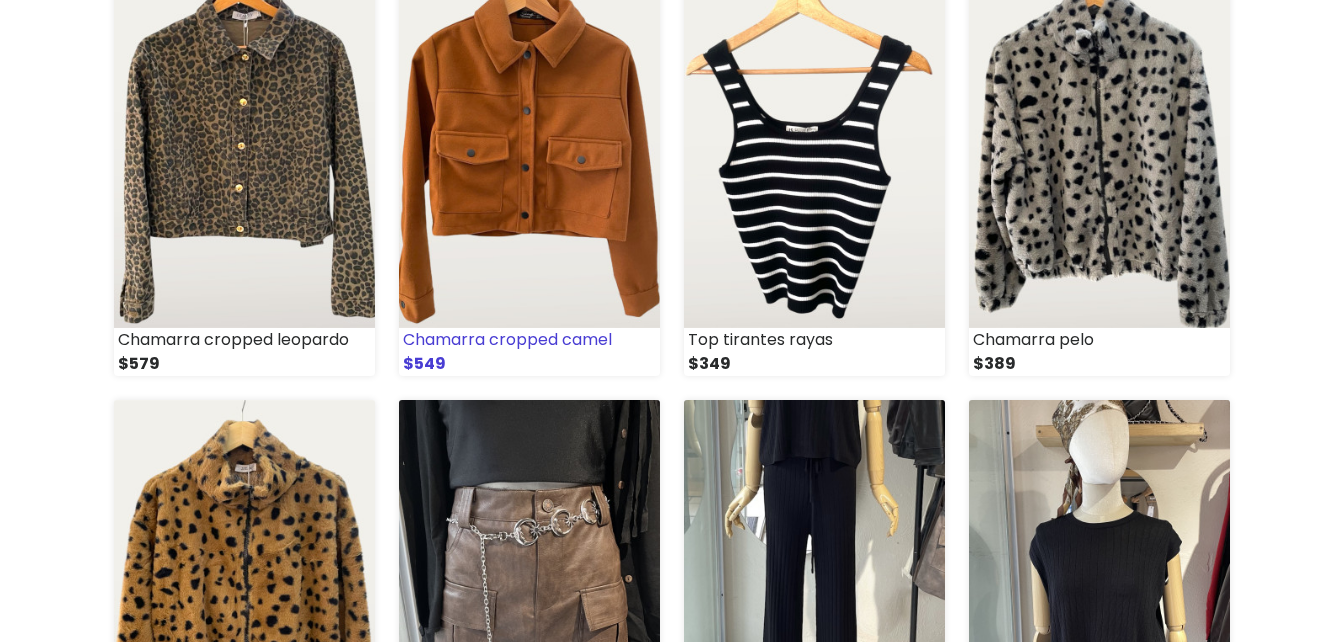 scroll, scrollTop: 800, scrollLeft: 0, axis: vertical 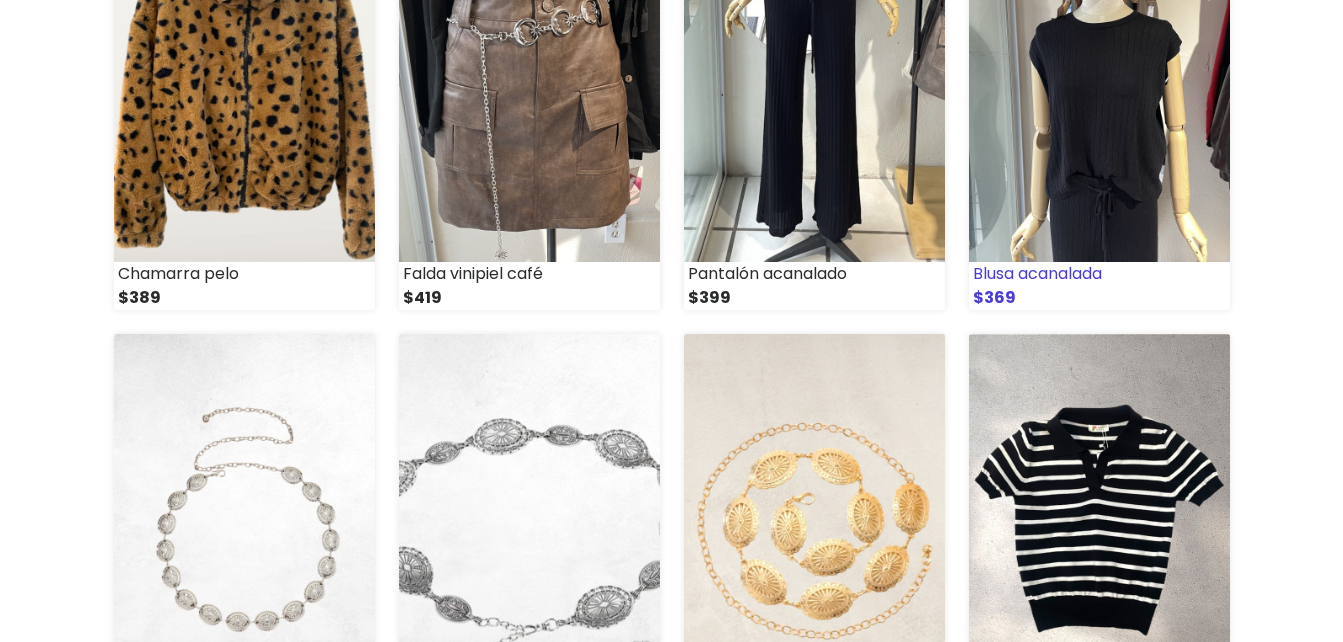 click at bounding box center [1099, 81] 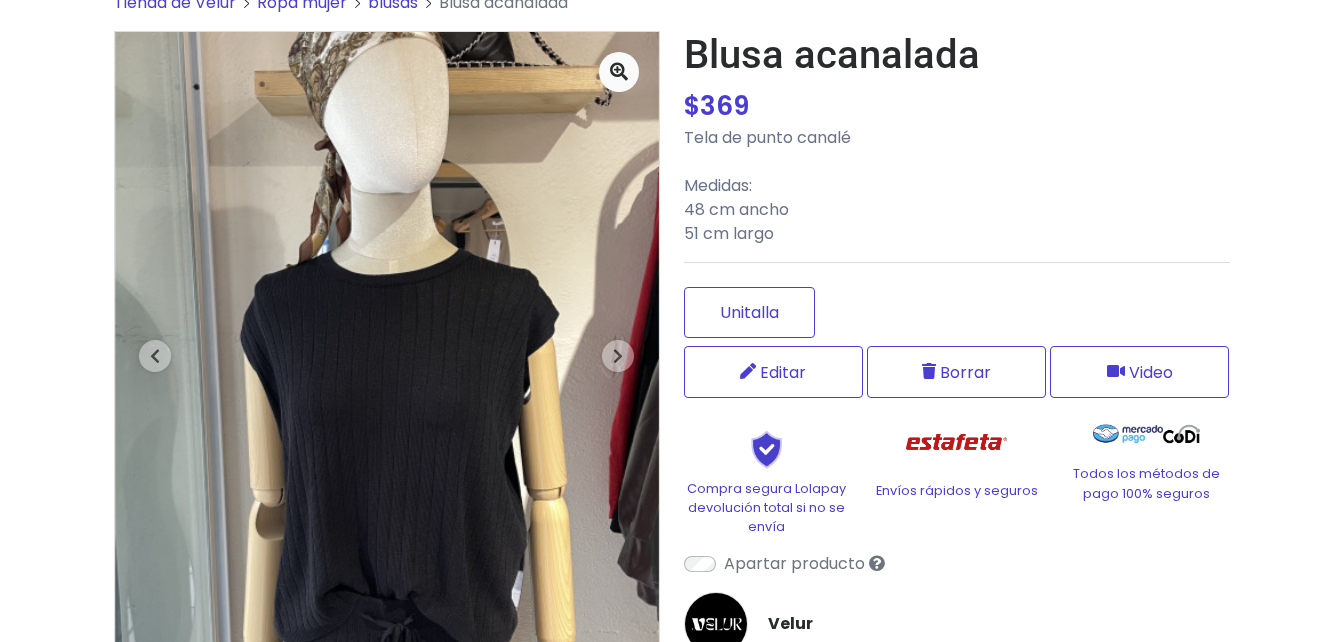 scroll, scrollTop: 200, scrollLeft: 0, axis: vertical 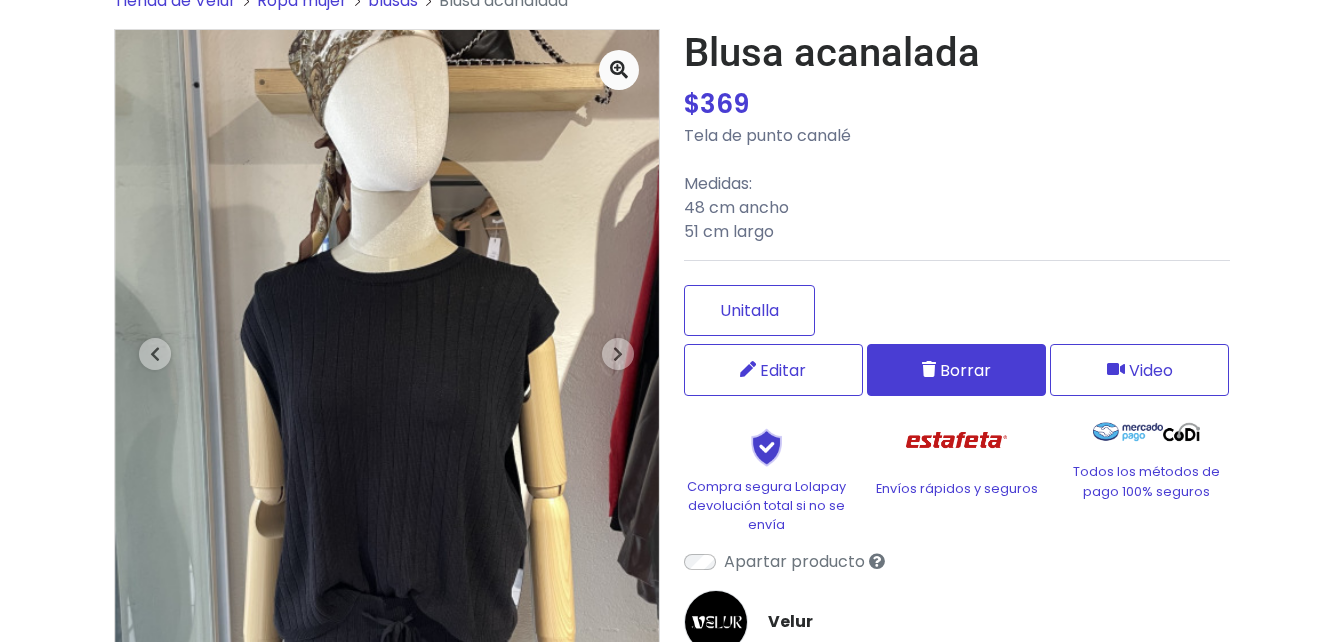click on "Borrar" at bounding box center (956, 370) 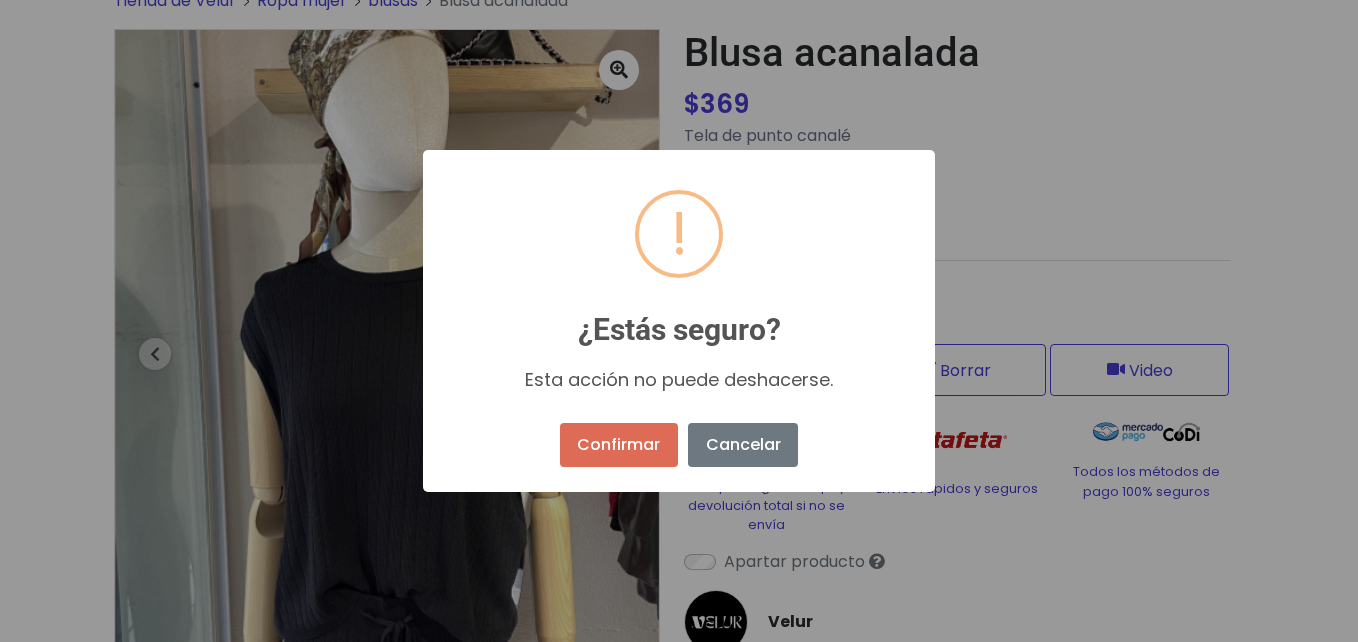 click on "Confirmar No Cancelar" at bounding box center (679, 445) 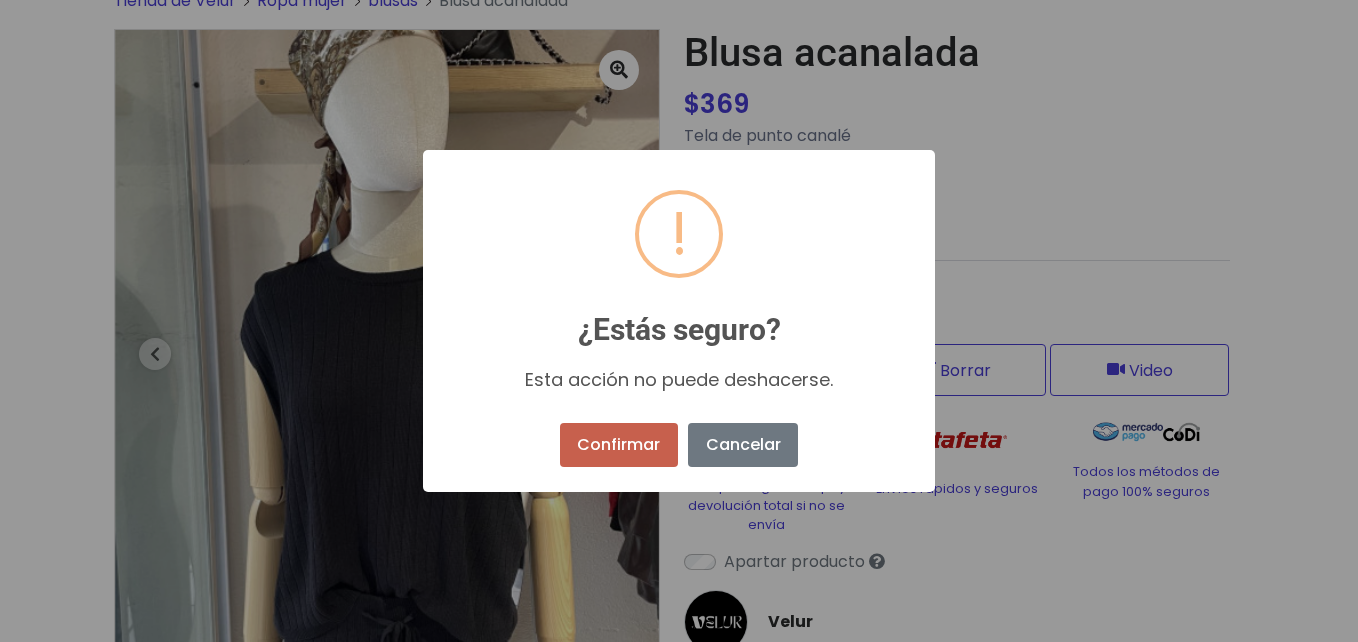 click on "Confirmar" at bounding box center (619, 445) 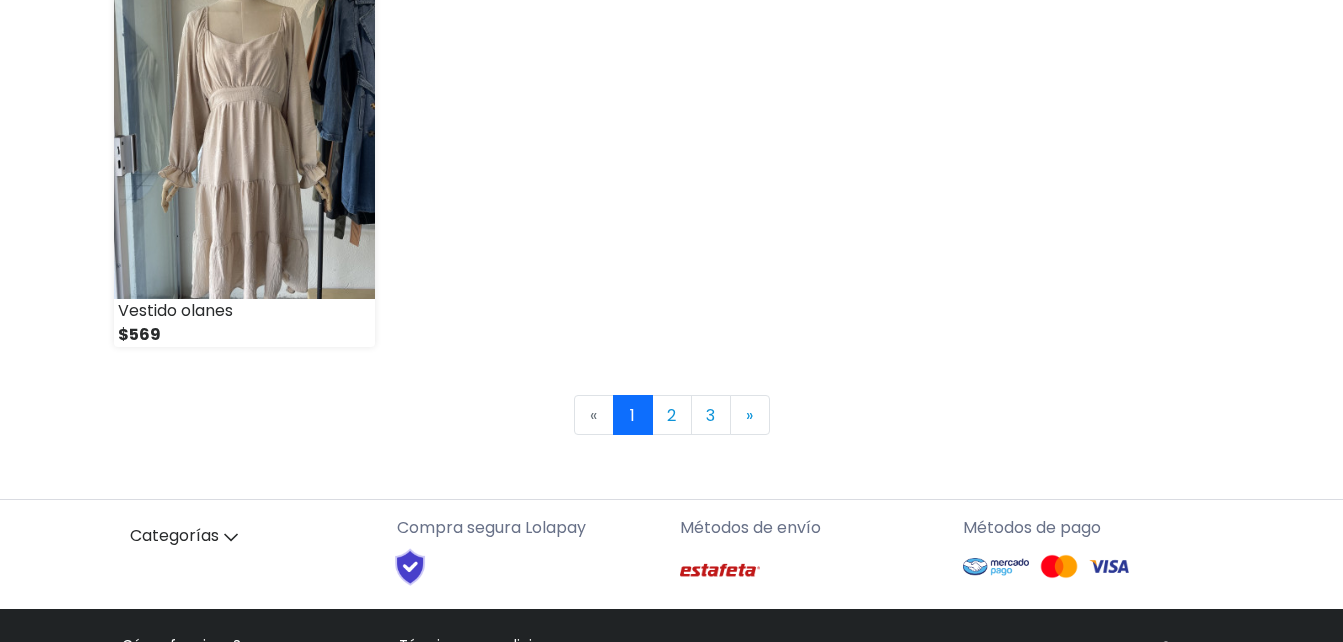 scroll, scrollTop: 3072, scrollLeft: 0, axis: vertical 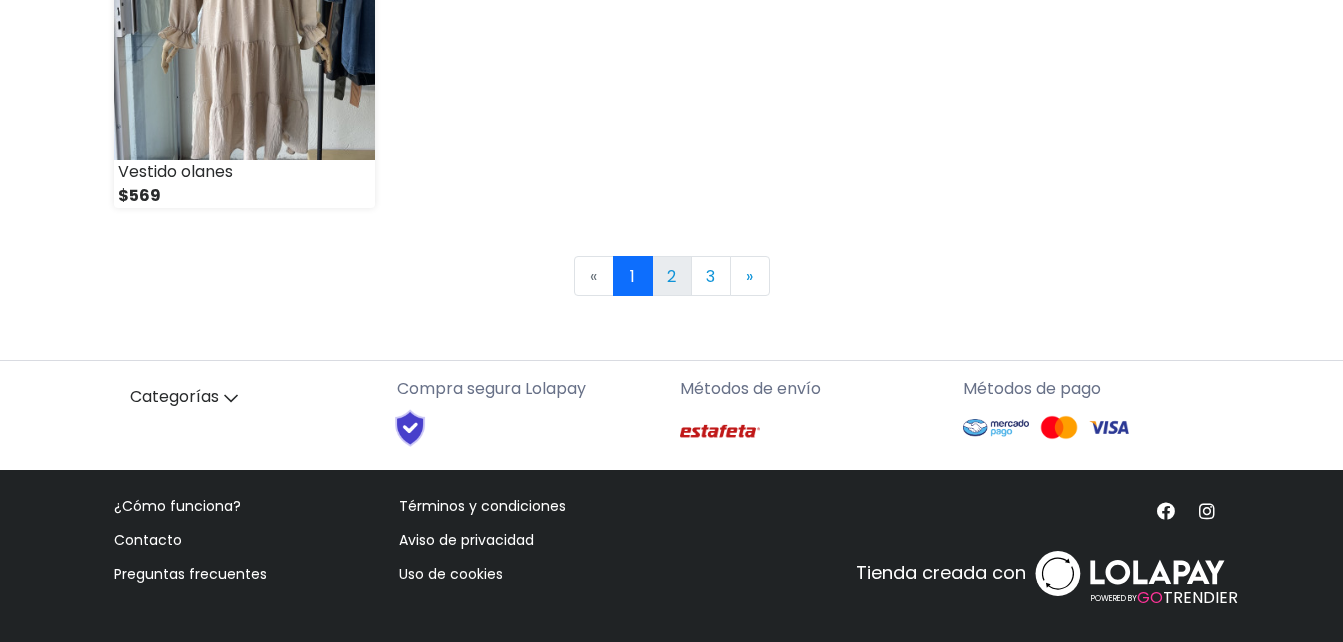 click on "2" at bounding box center (672, 276) 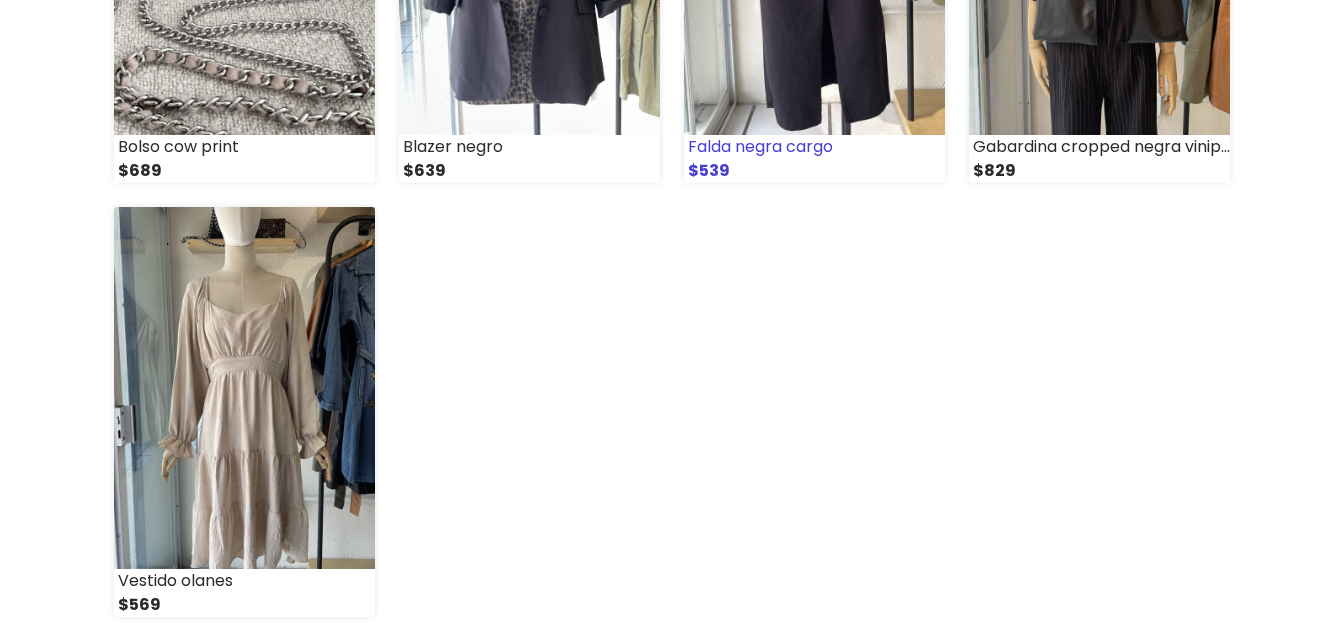 scroll, scrollTop: 2900, scrollLeft: 0, axis: vertical 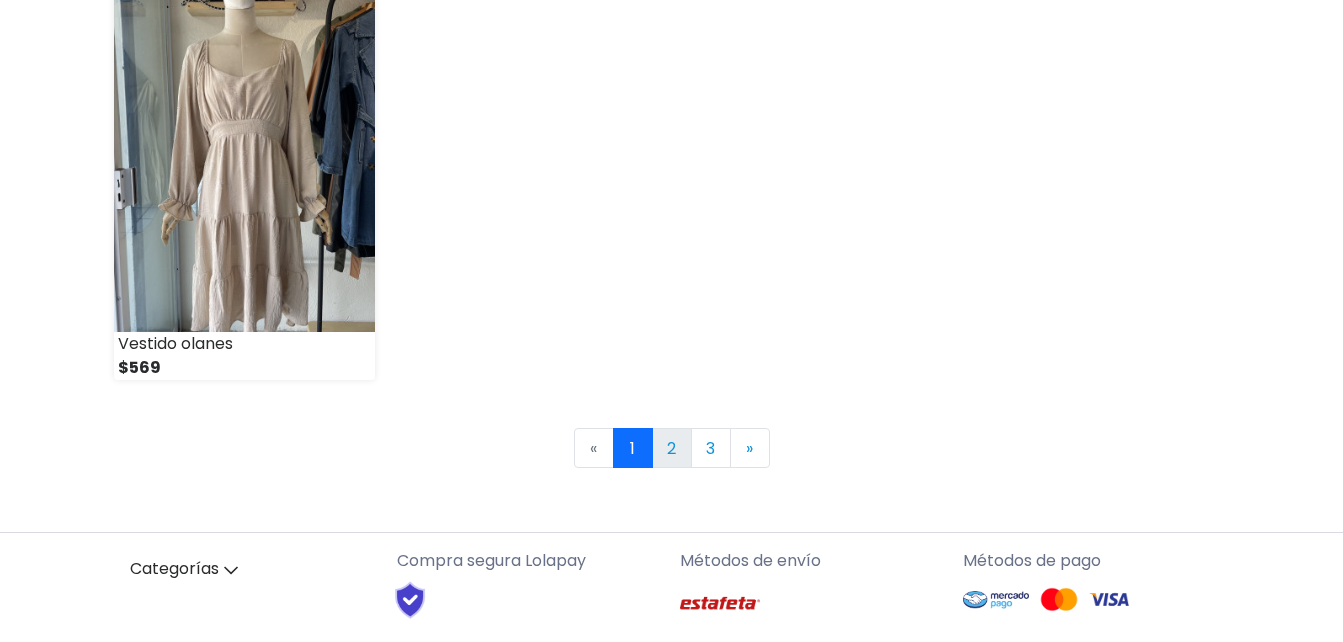 click on "2" at bounding box center [672, 448] 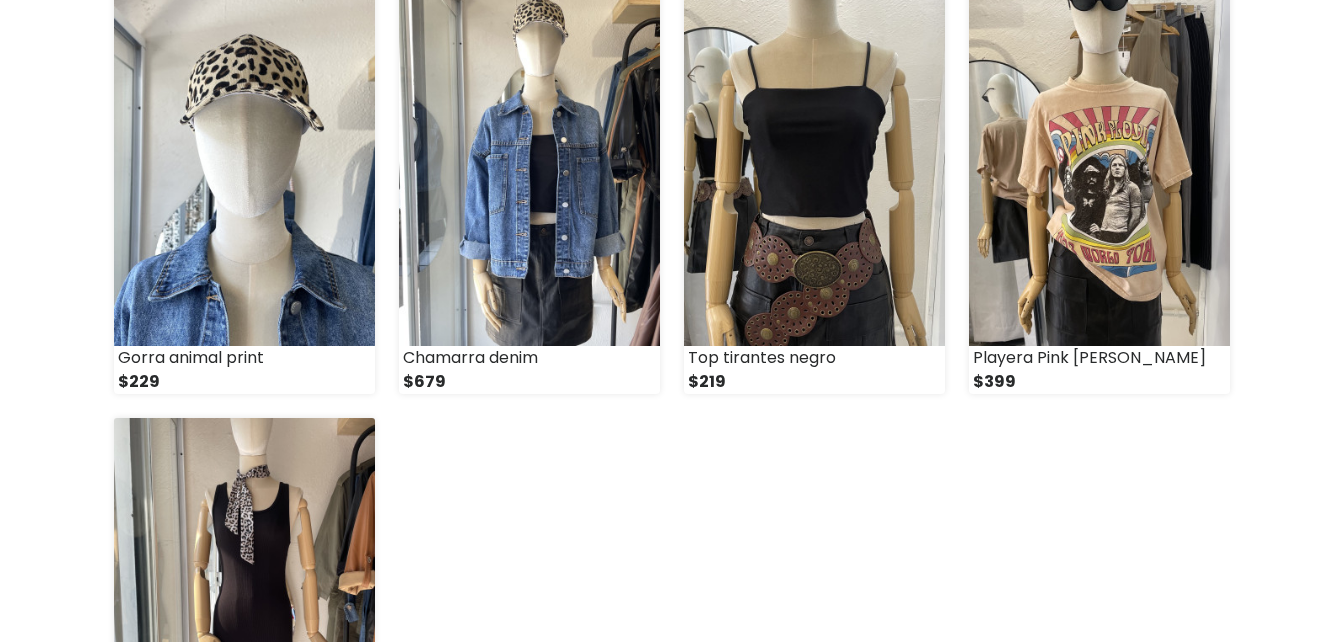 scroll, scrollTop: 3072, scrollLeft: 0, axis: vertical 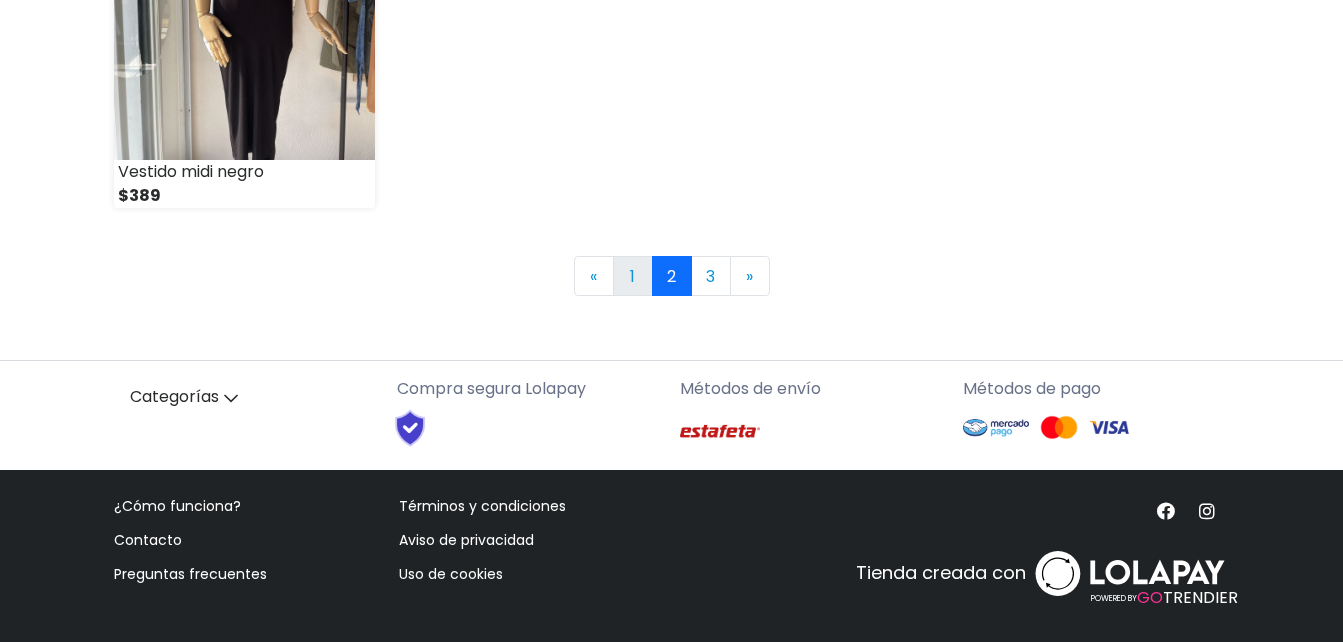 click on "1" at bounding box center [633, 276] 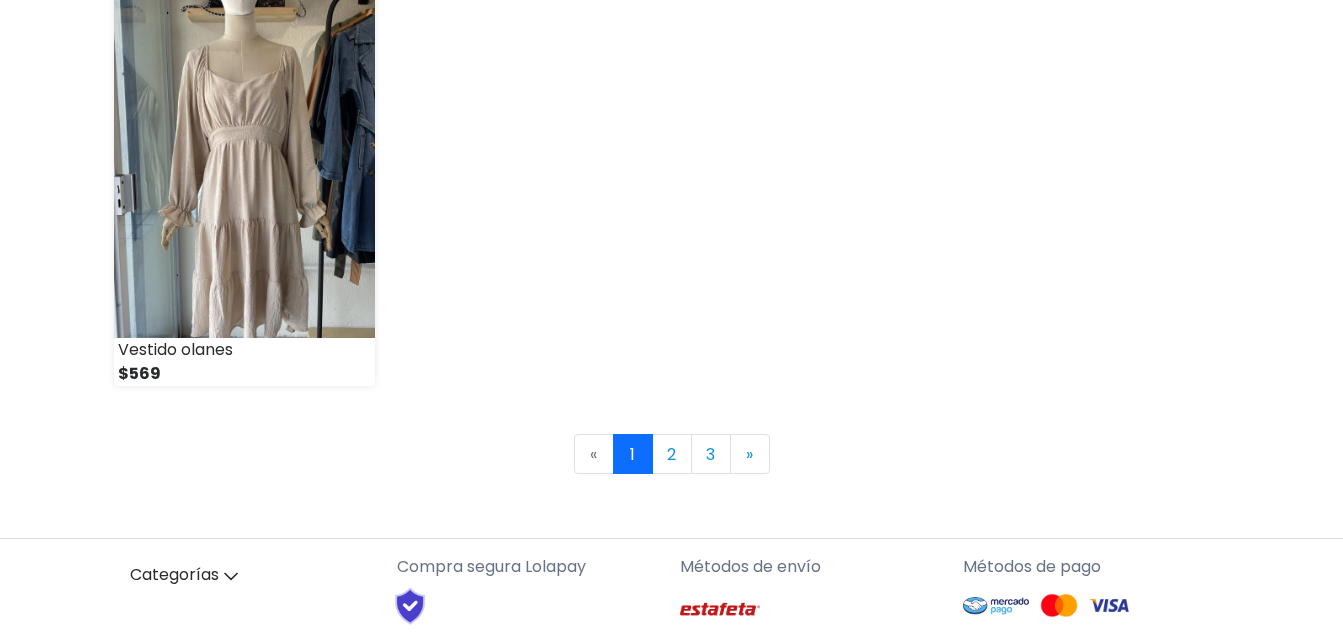 scroll, scrollTop: 2900, scrollLeft: 0, axis: vertical 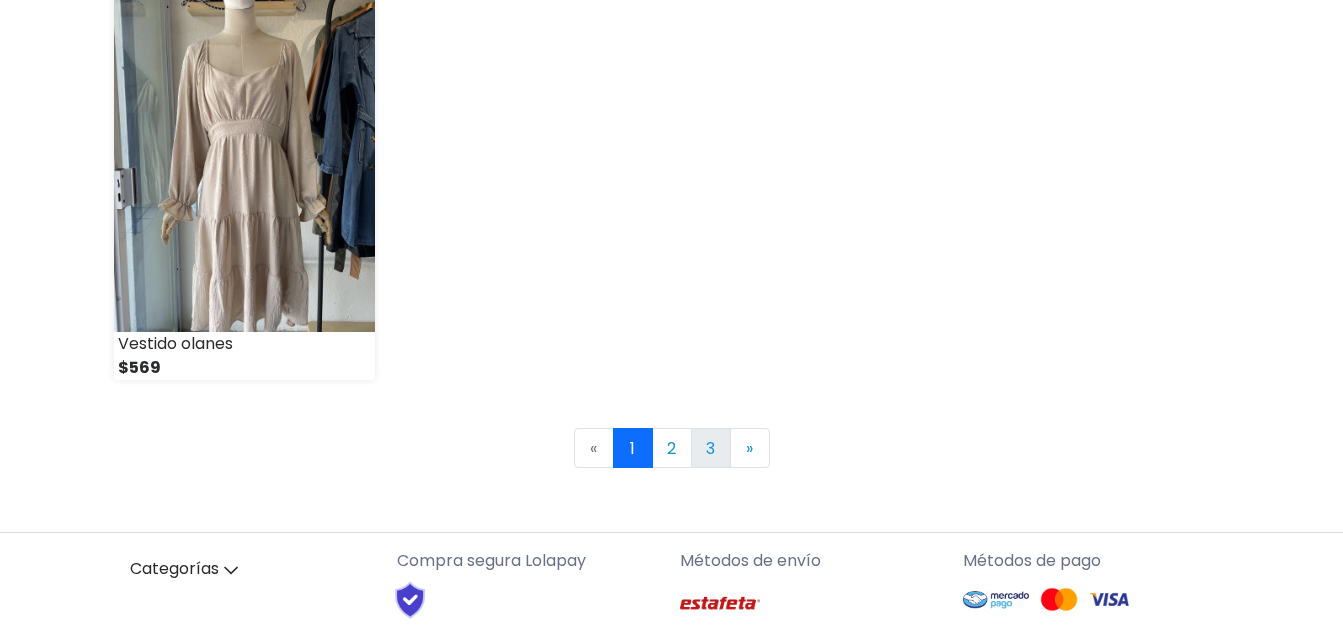 click on "3" at bounding box center (711, 448) 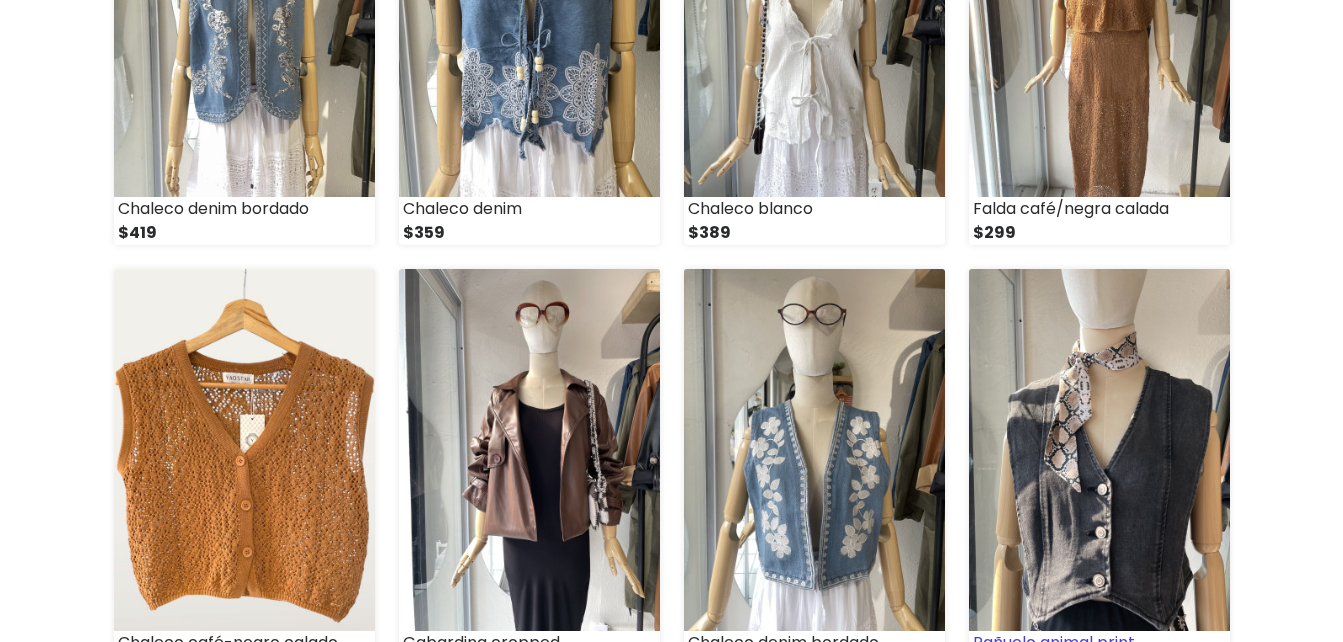scroll, scrollTop: 700, scrollLeft: 0, axis: vertical 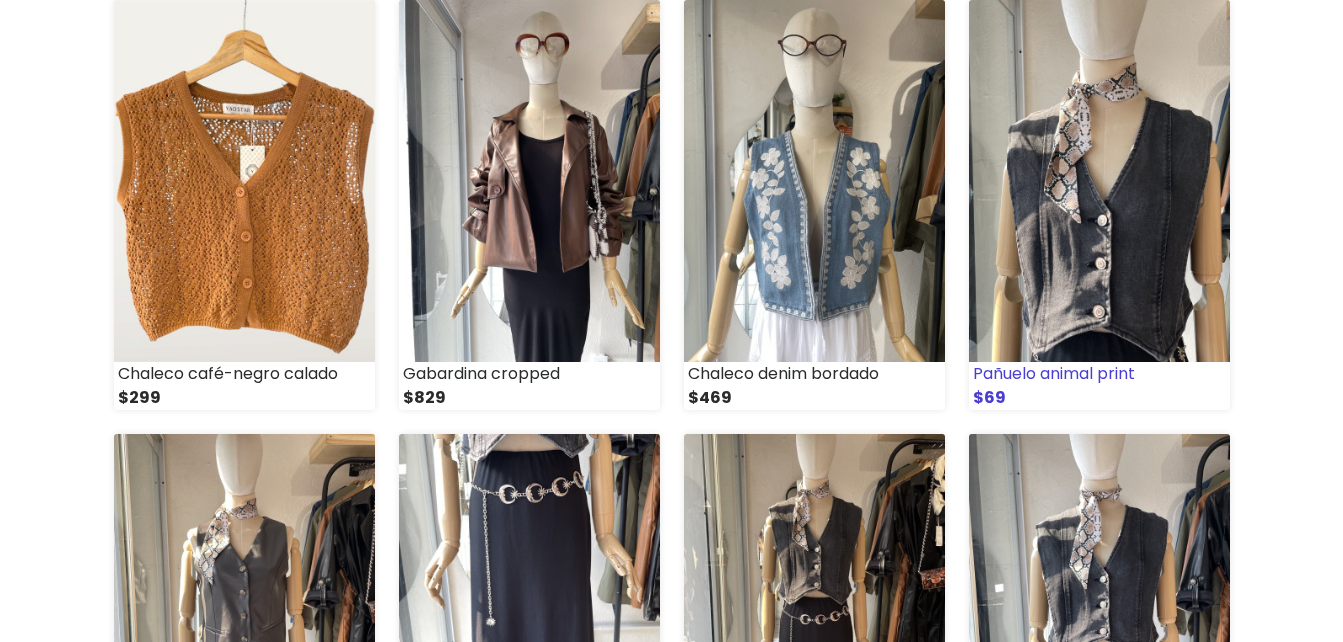 click at bounding box center [1099, 181] 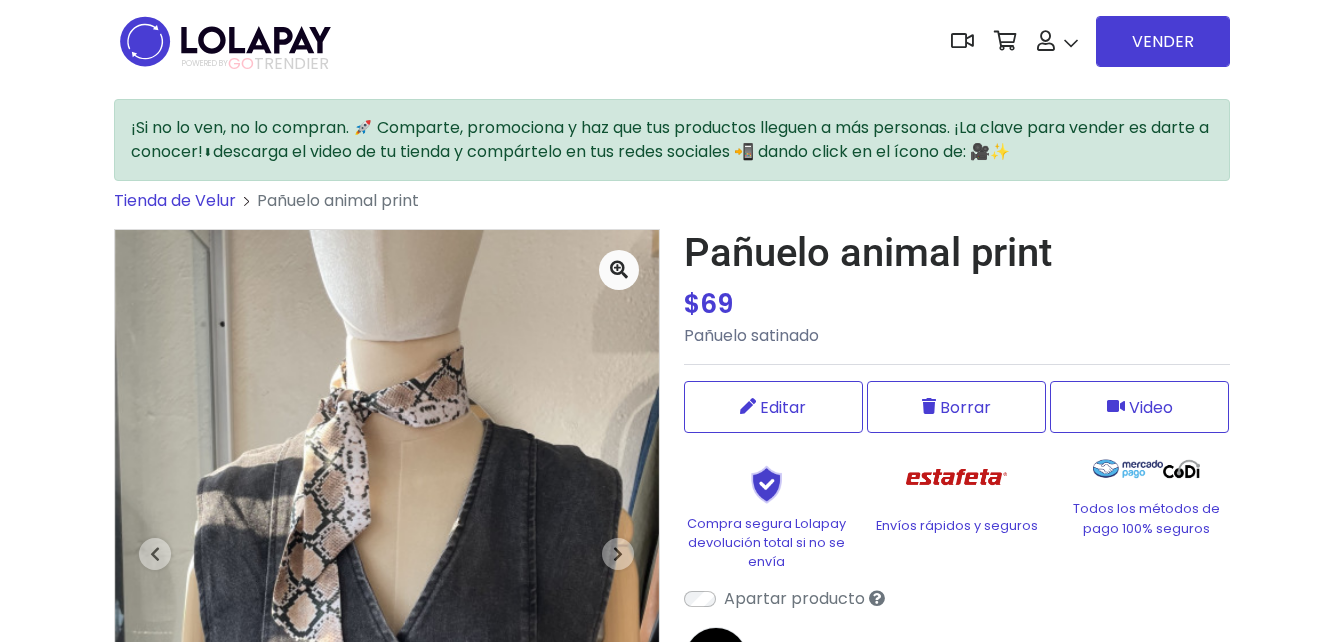 scroll, scrollTop: 0, scrollLeft: 0, axis: both 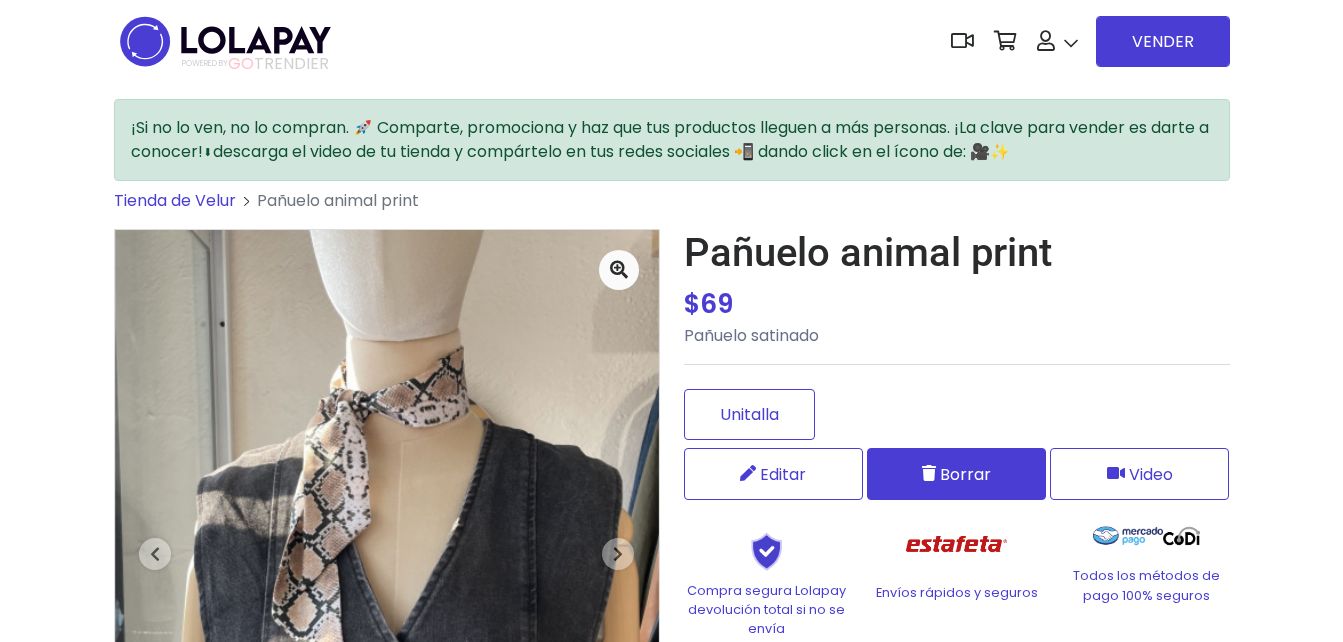 click on "Borrar" at bounding box center [965, 474] 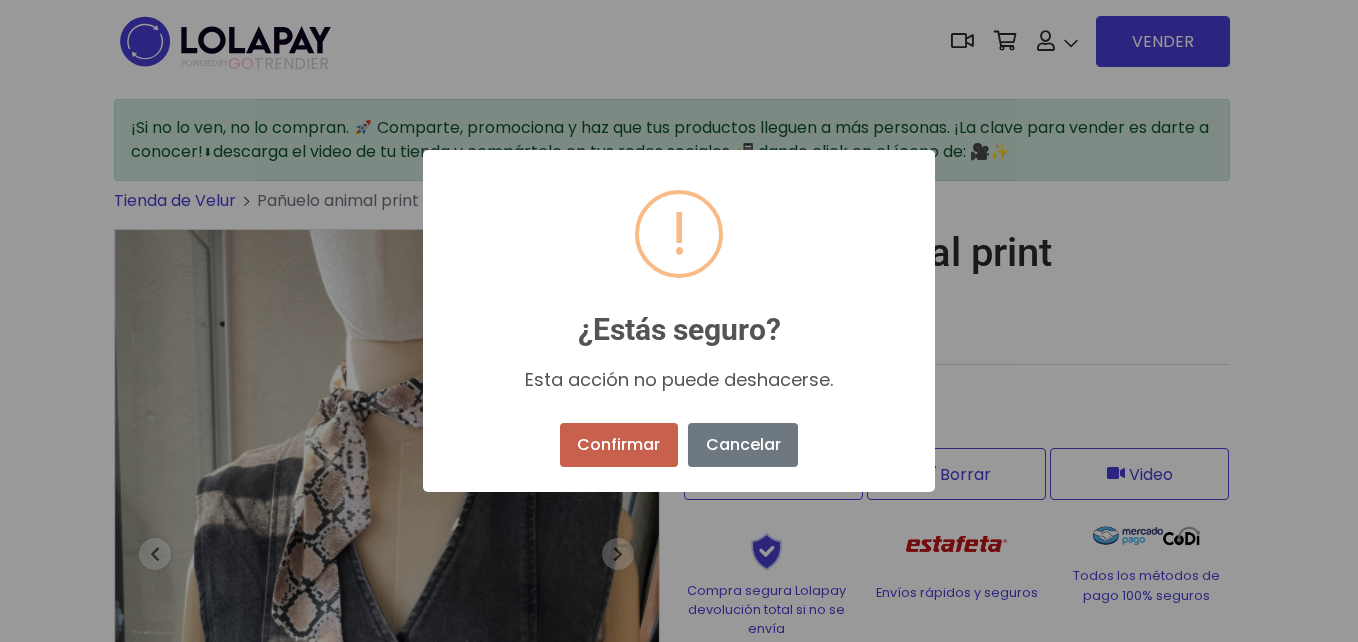 click on "Confirmar" at bounding box center (619, 445) 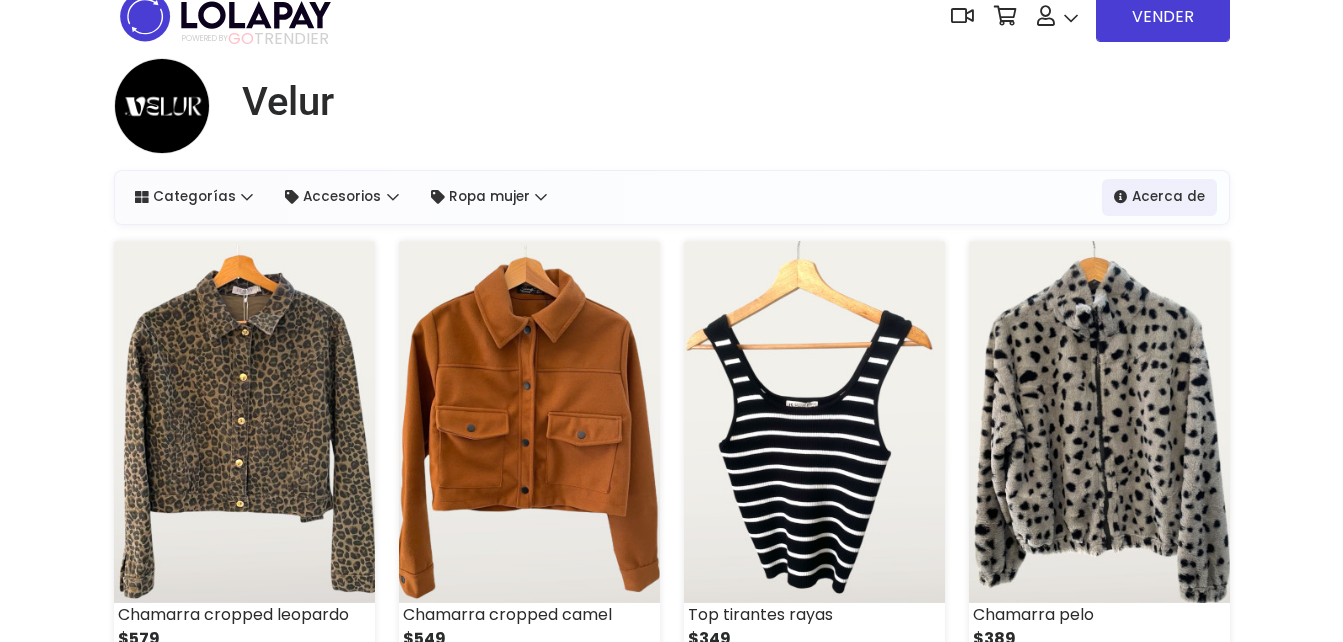 scroll, scrollTop: 0, scrollLeft: 0, axis: both 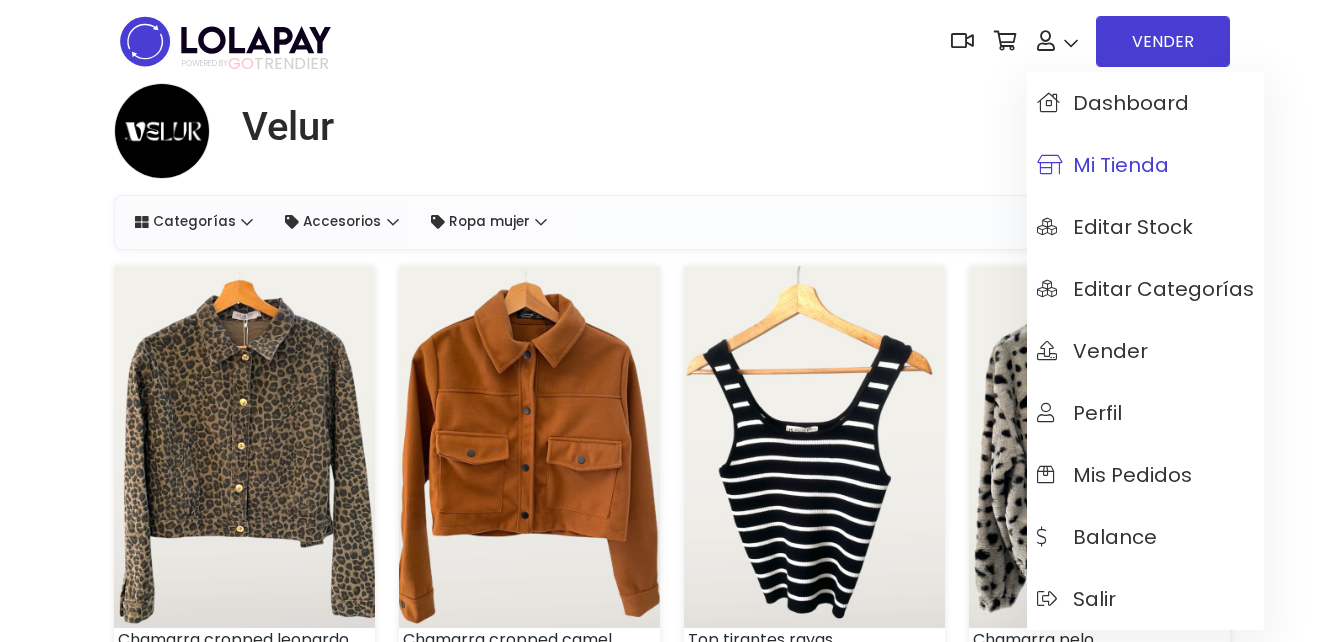 click on "Mi tienda" at bounding box center [1145, 165] 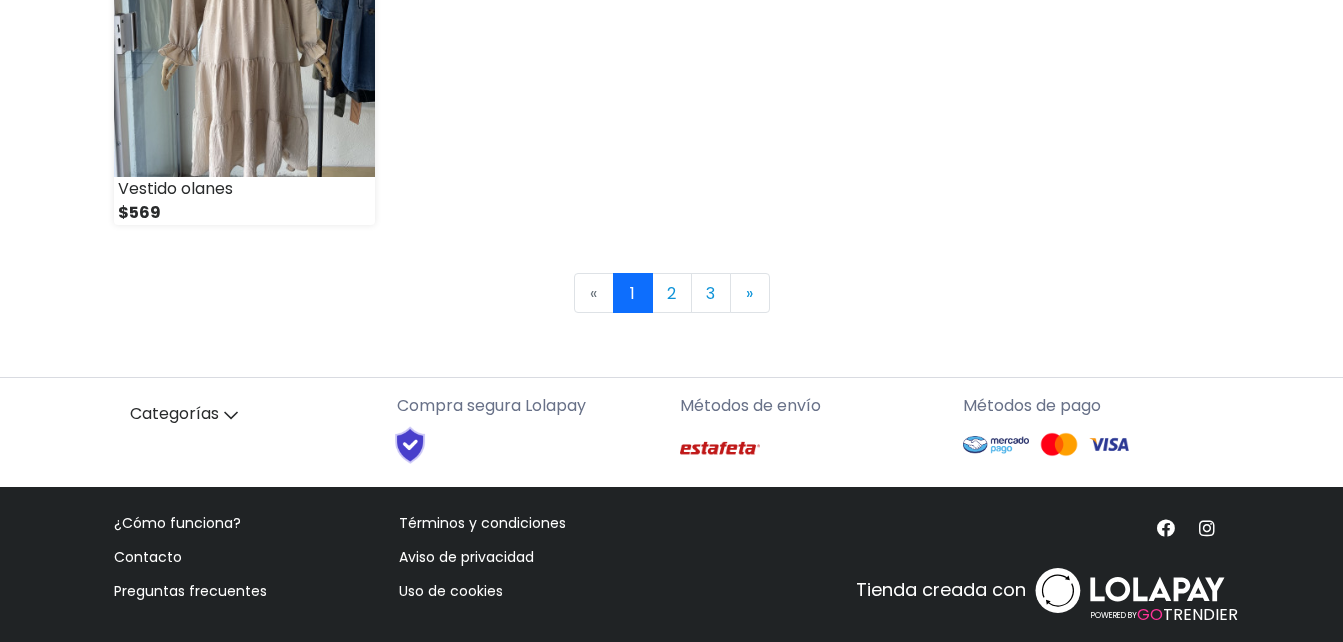 scroll, scrollTop: 3072, scrollLeft: 0, axis: vertical 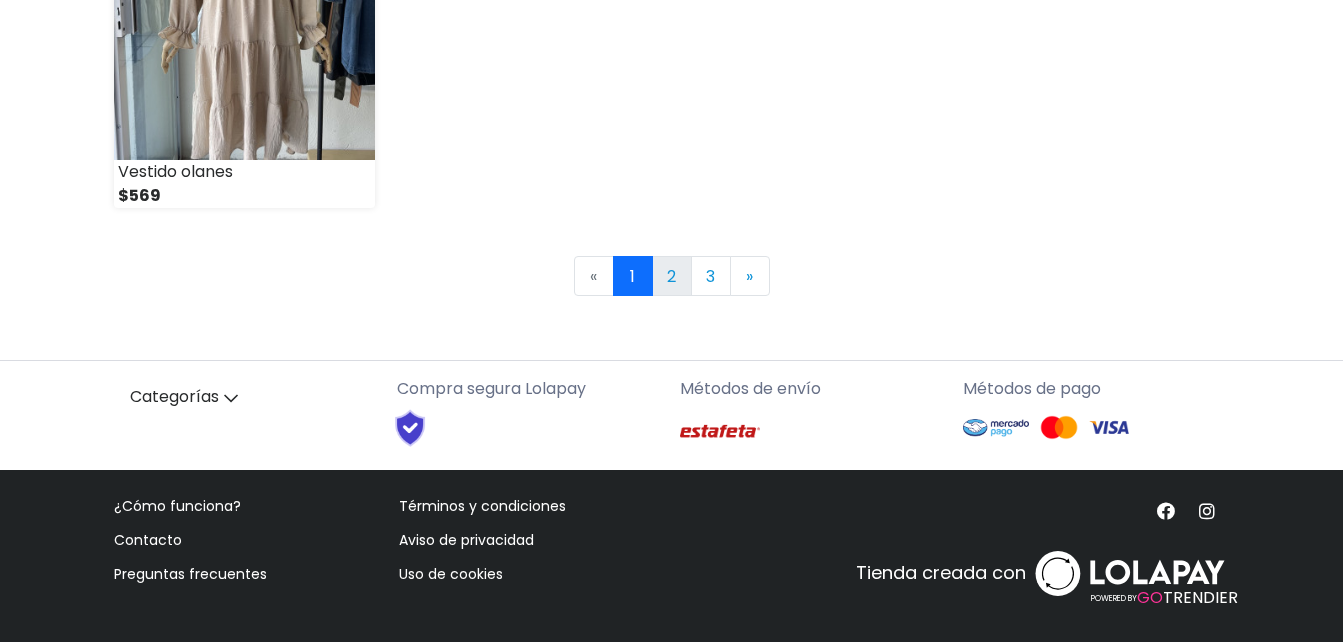 click on "2" at bounding box center (672, 276) 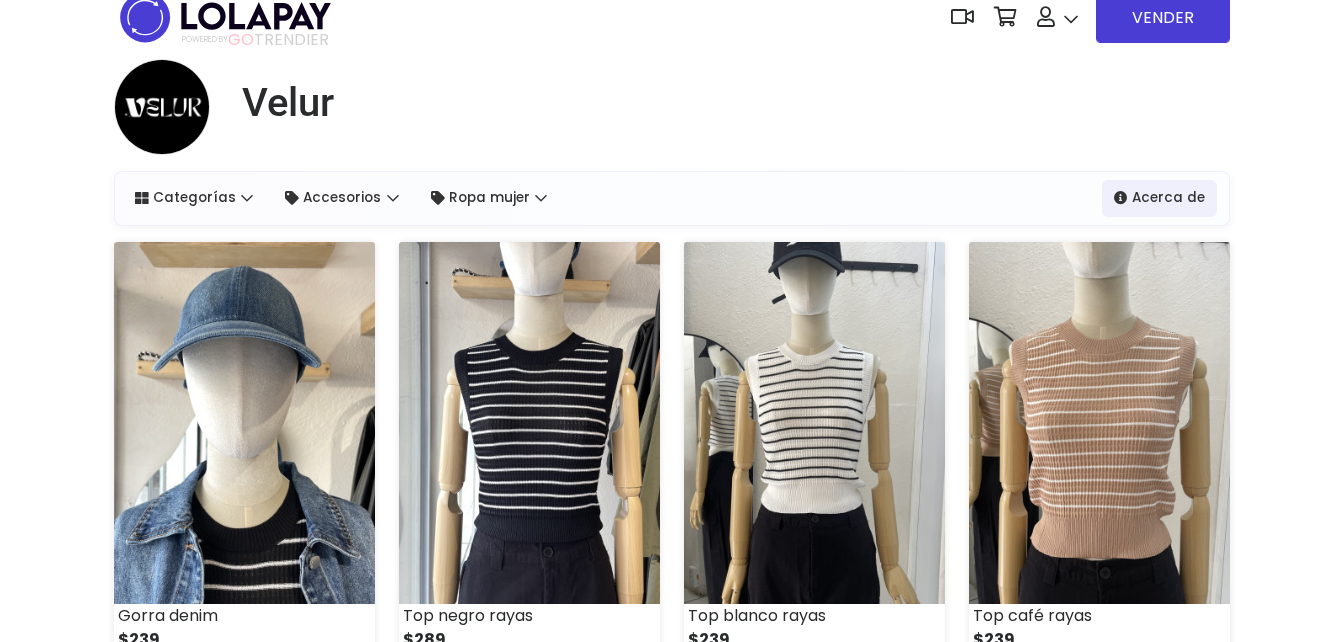 scroll, scrollTop: 0, scrollLeft: 0, axis: both 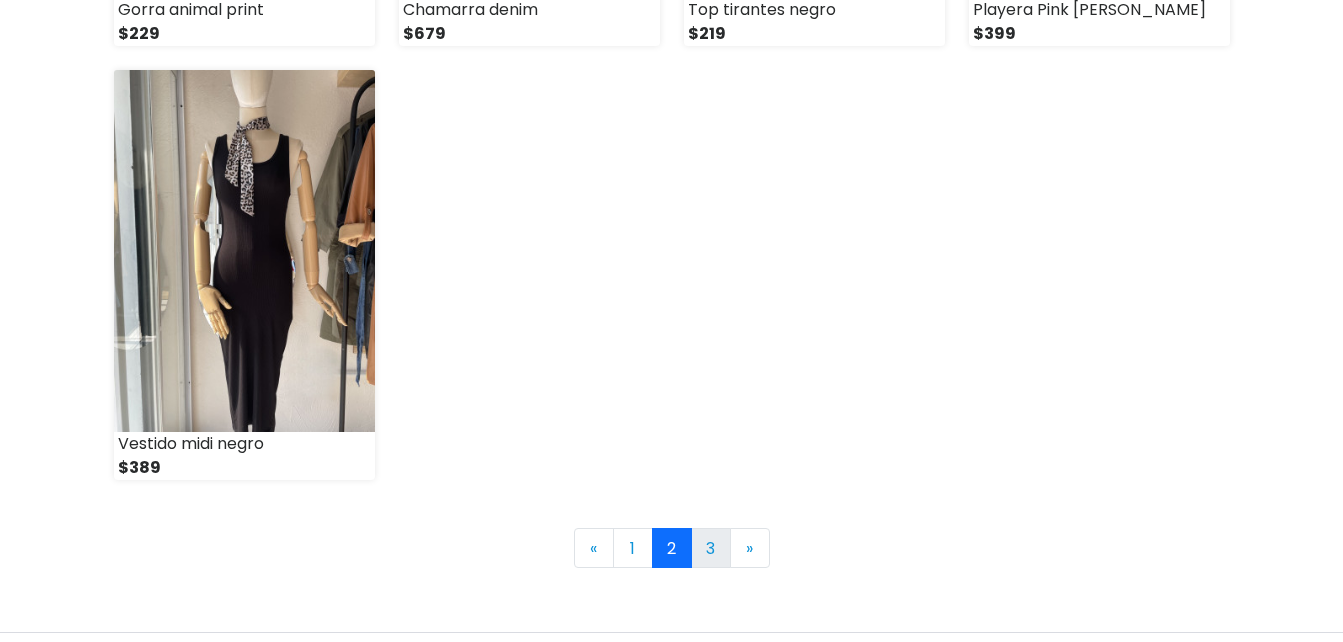click on "3" at bounding box center (711, 548) 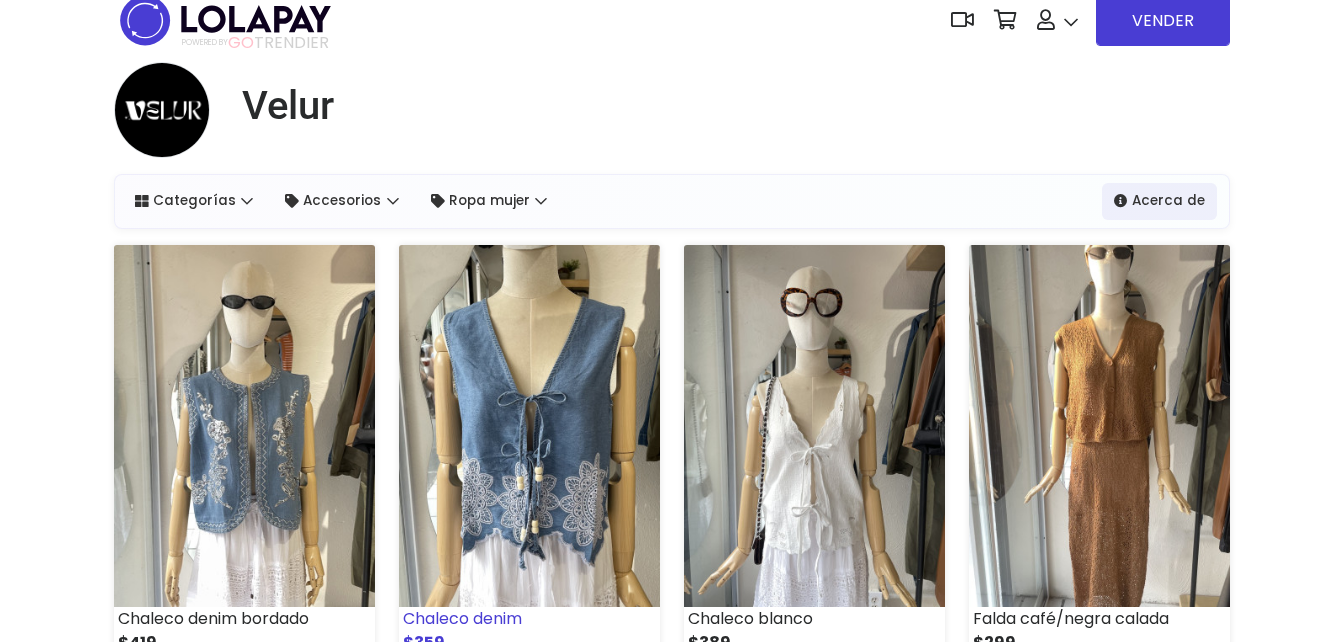 scroll, scrollTop: 0, scrollLeft: 0, axis: both 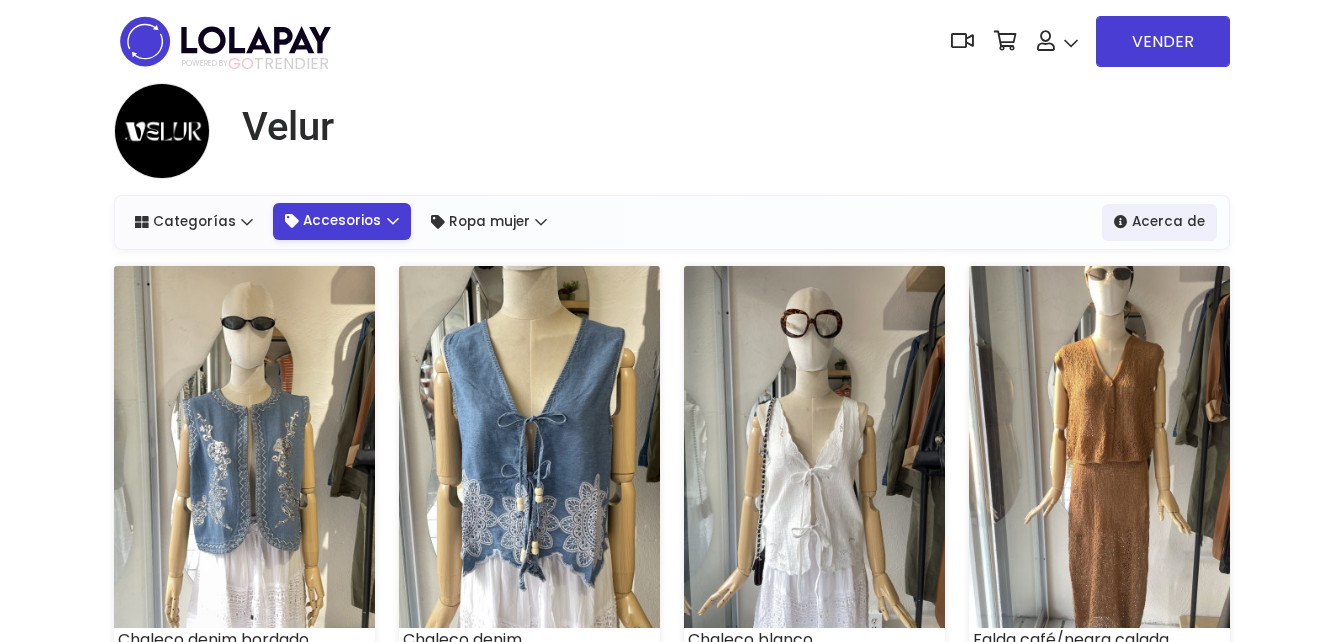 click on "Accesorios" at bounding box center (342, 221) 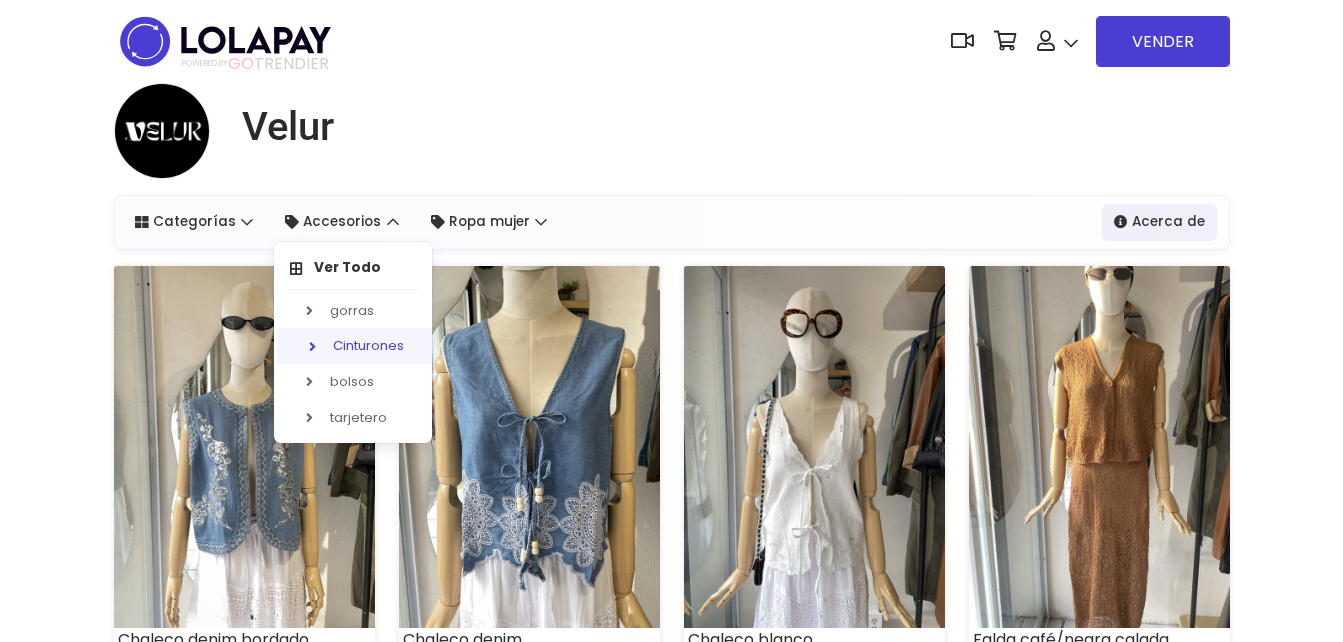 click on "Cinturones" at bounding box center (356, 346) 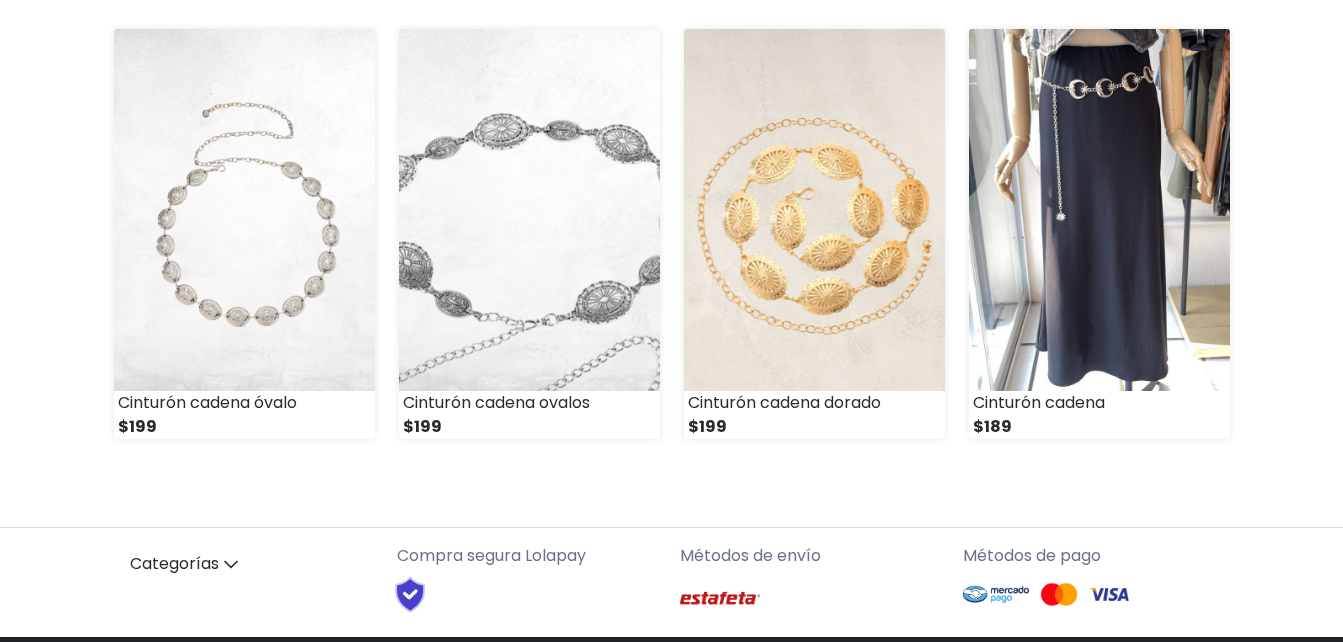 scroll, scrollTop: 300, scrollLeft: 0, axis: vertical 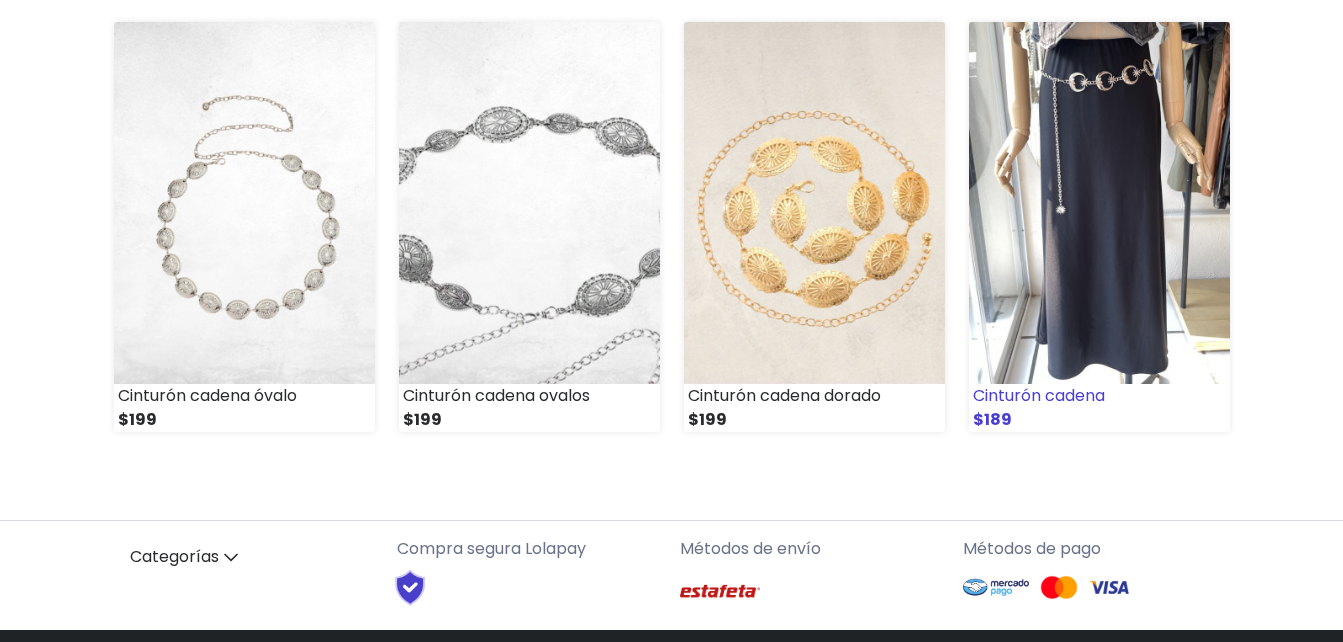 click at bounding box center (1099, 203) 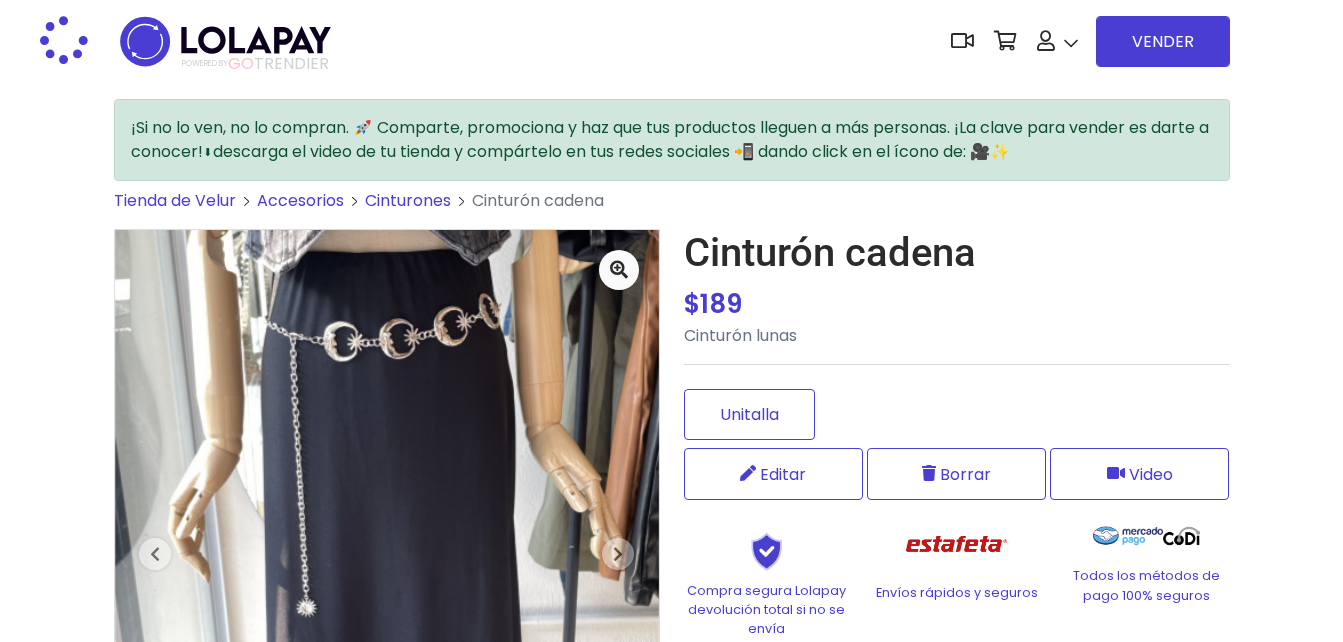 scroll, scrollTop: 0, scrollLeft: 0, axis: both 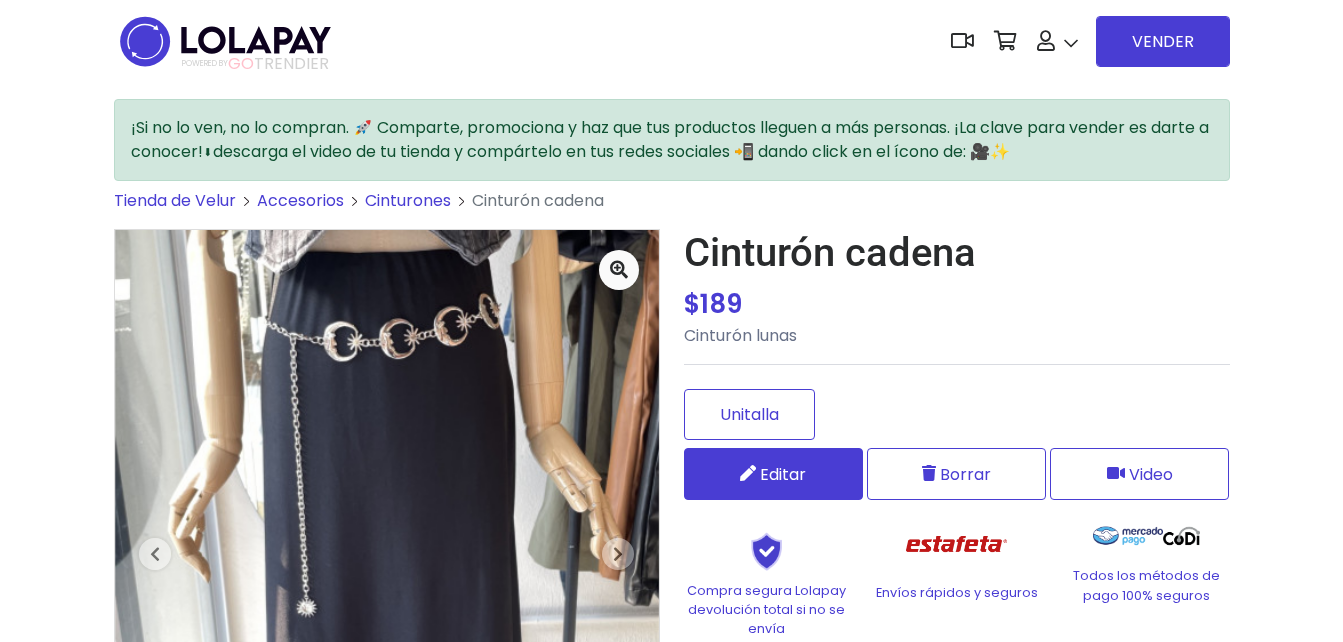 click at bounding box center (748, 473) 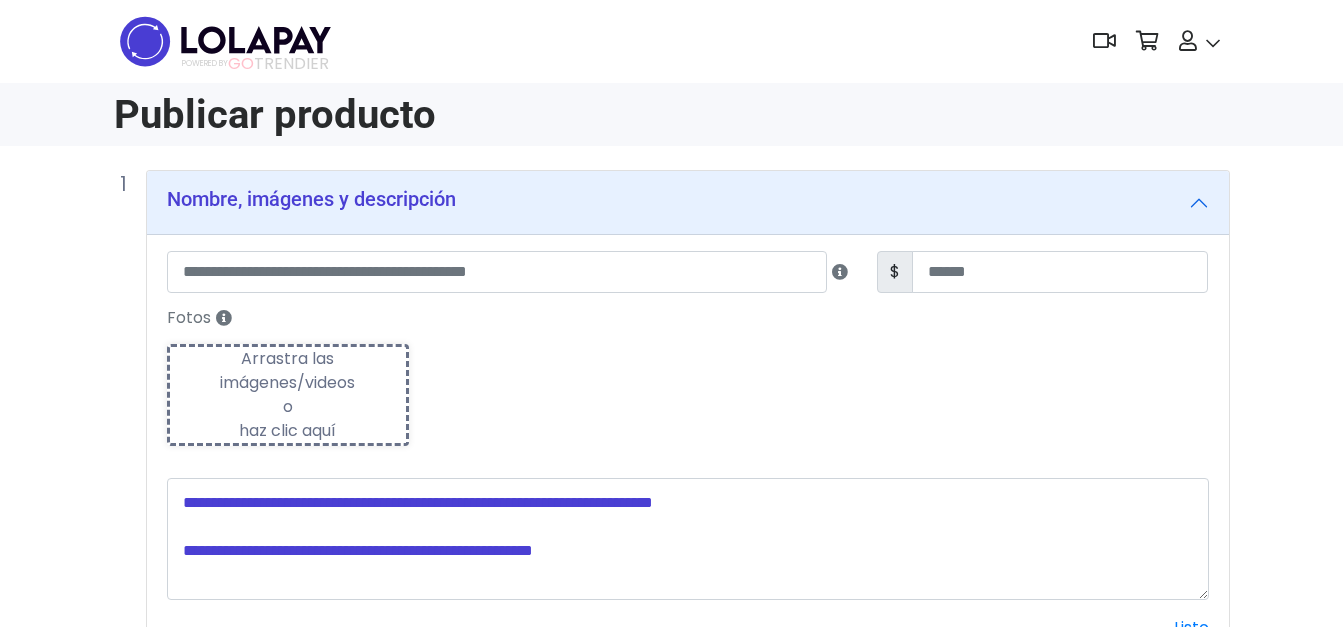 scroll, scrollTop: 0, scrollLeft: 0, axis: both 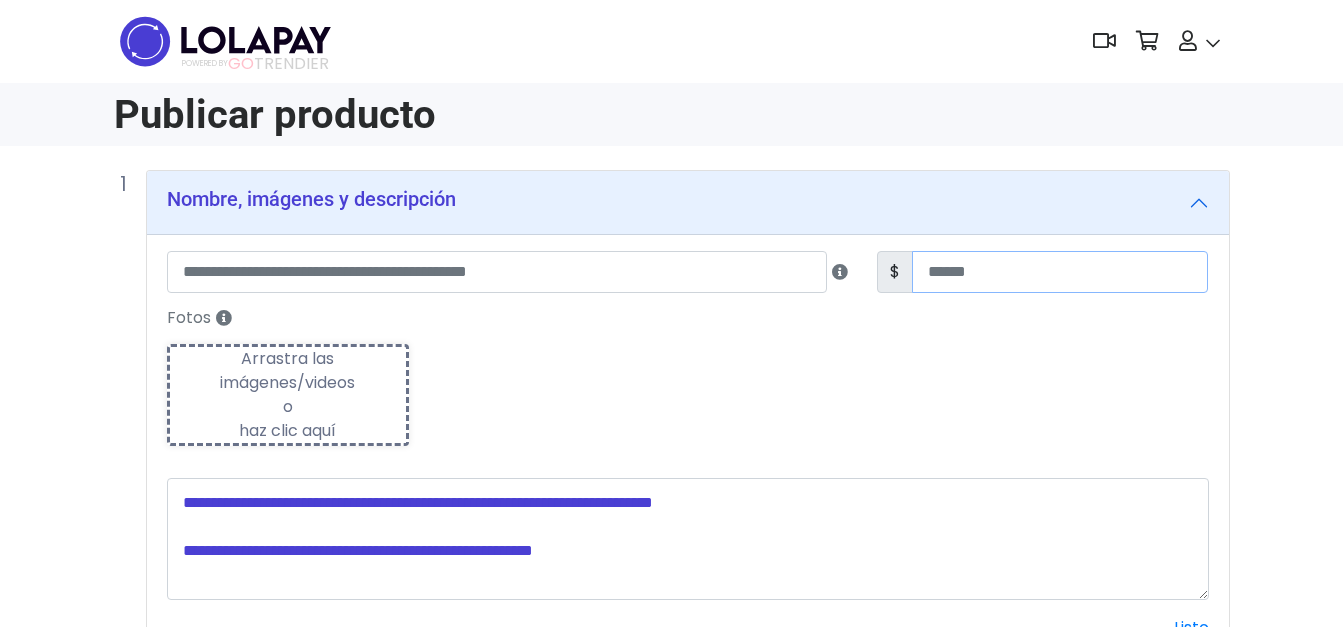 click at bounding box center (1060, 272) 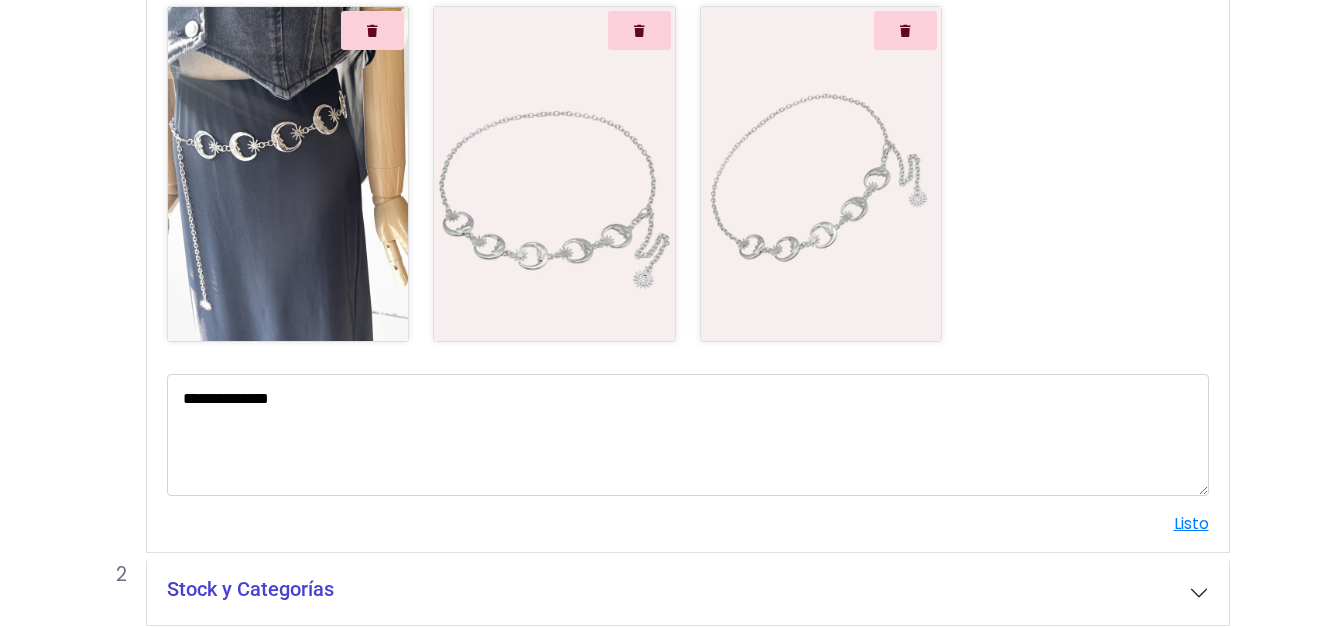 scroll, scrollTop: 854, scrollLeft: 0, axis: vertical 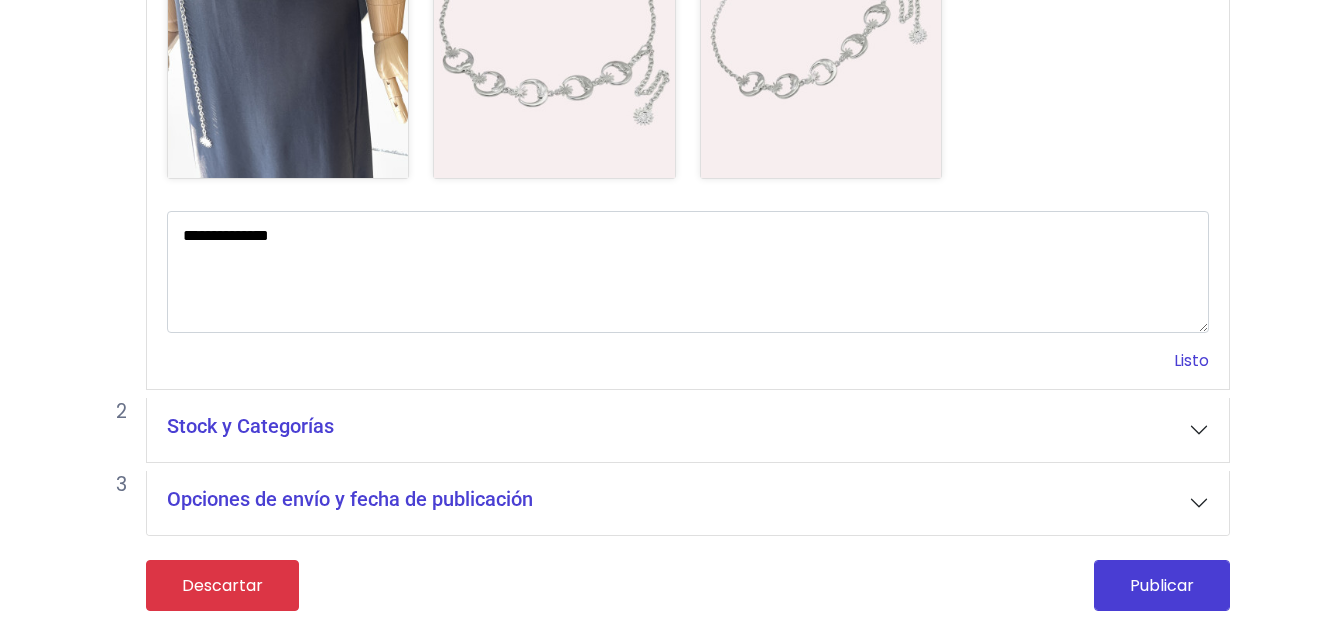 type on "***" 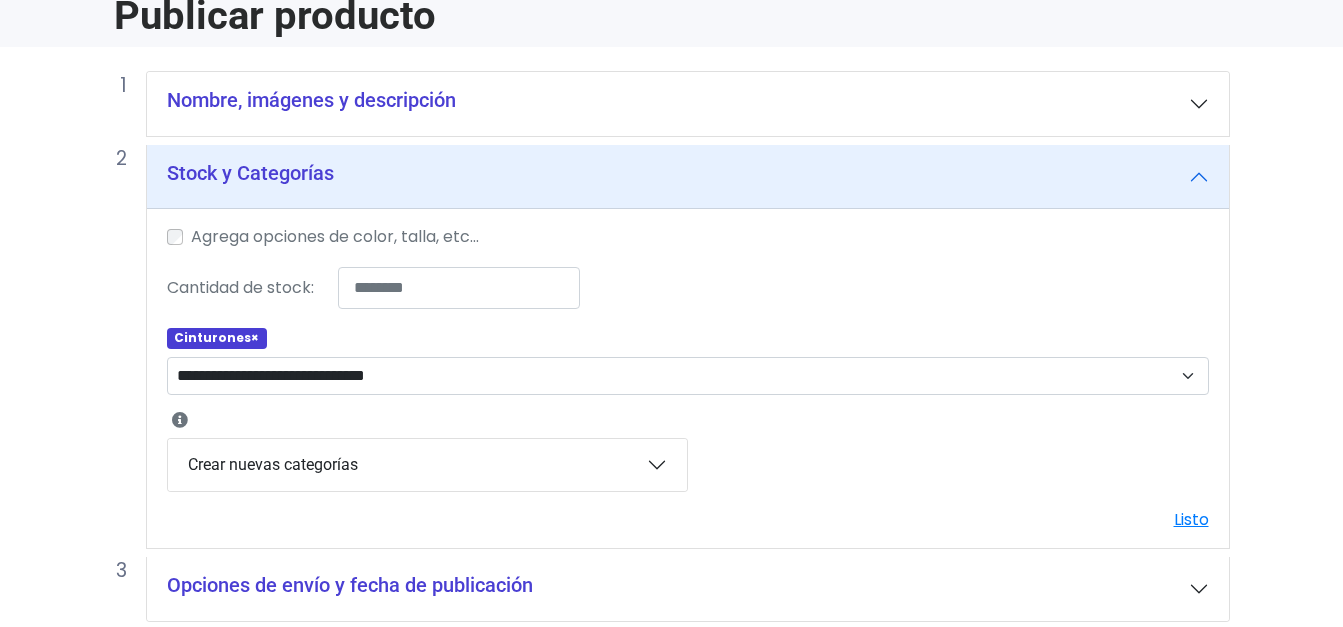 scroll, scrollTop: 186, scrollLeft: 0, axis: vertical 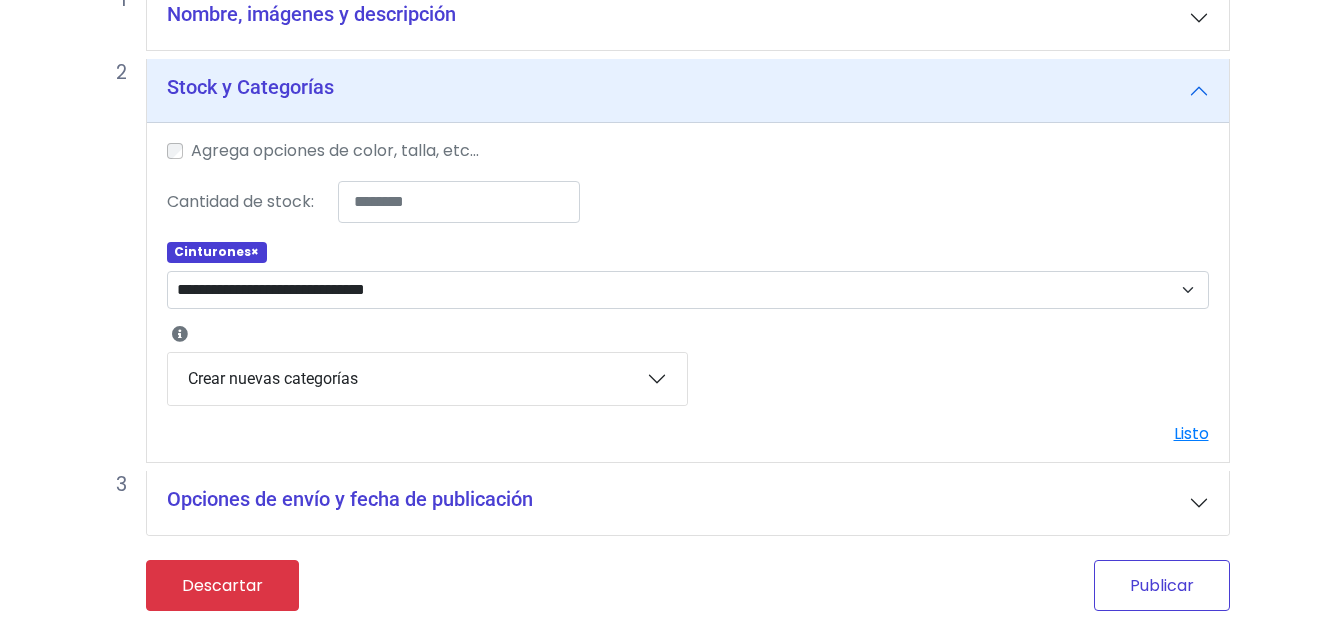 click on "Publicar" at bounding box center [1162, 585] 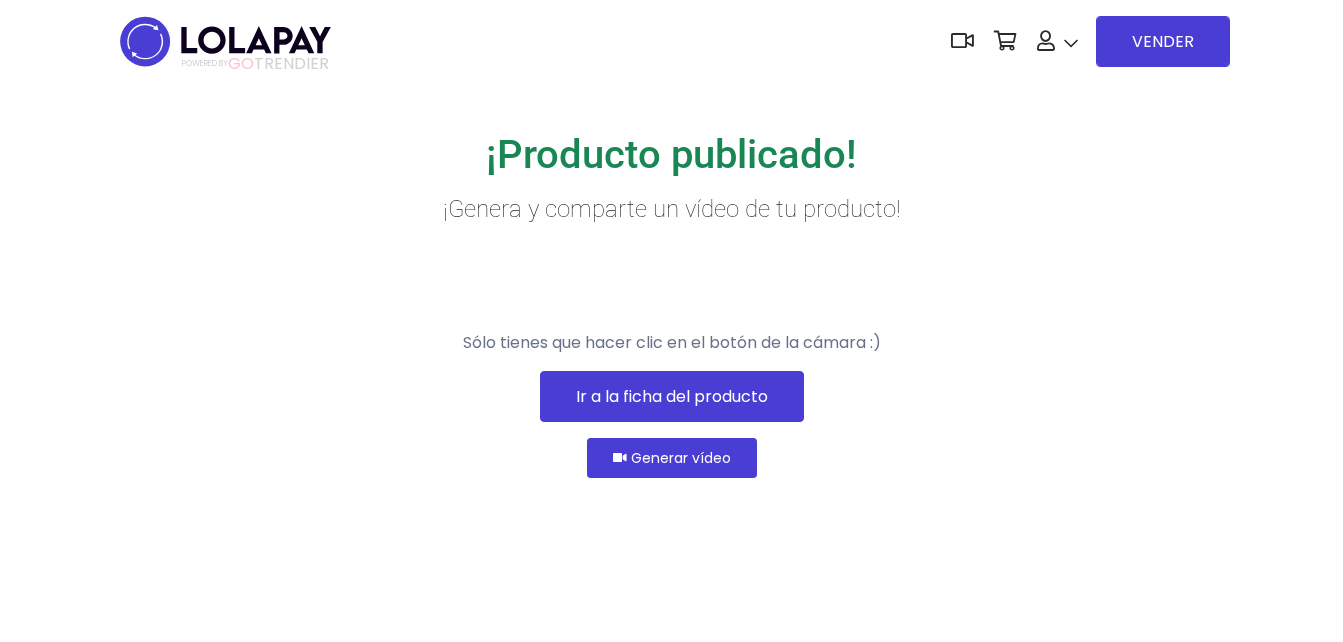 scroll, scrollTop: 0, scrollLeft: 0, axis: both 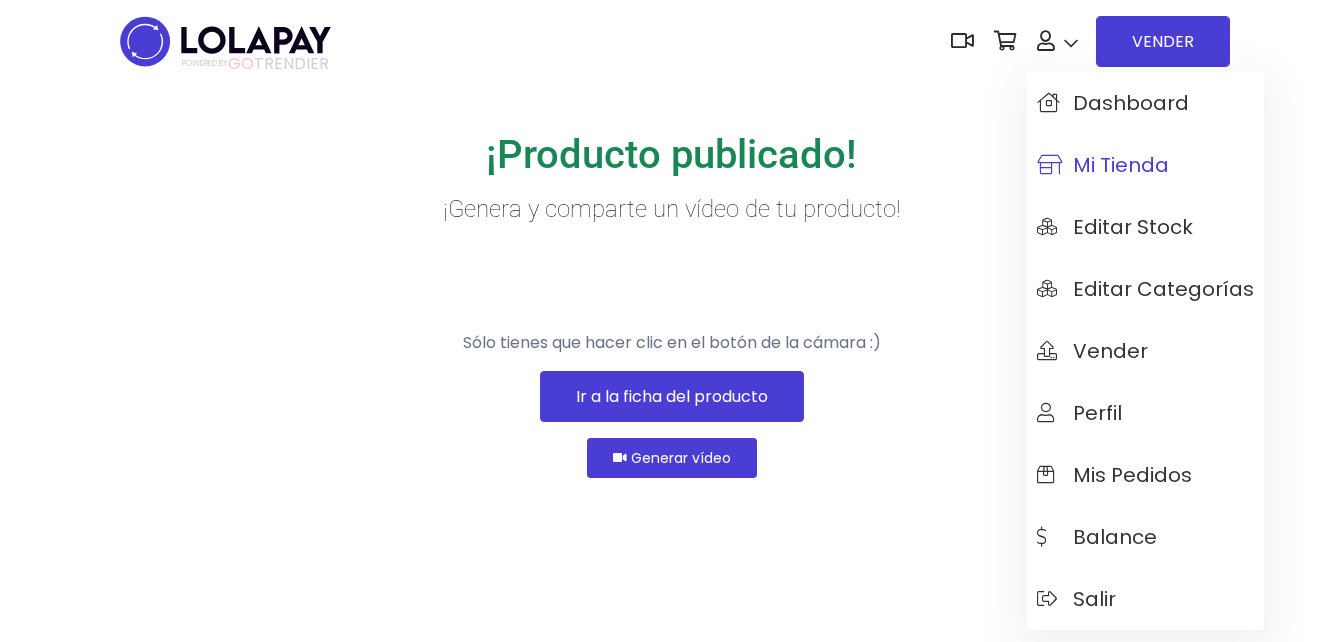 click on "Mi tienda" at bounding box center (1103, 165) 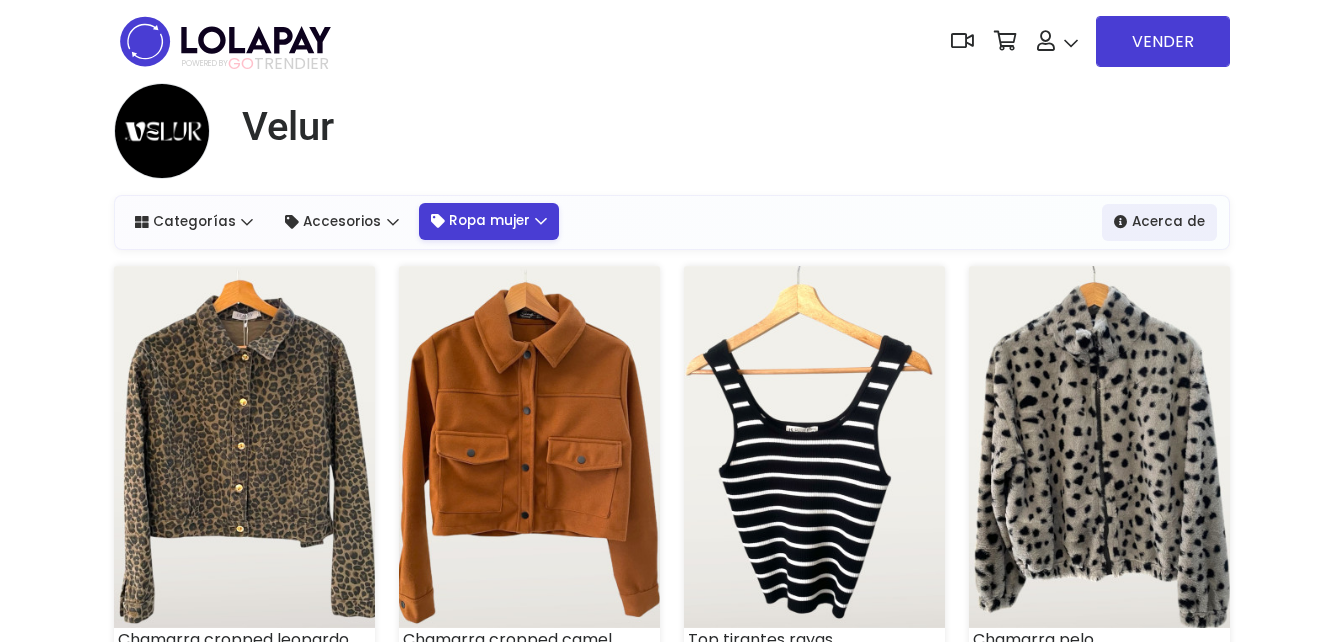 scroll, scrollTop: 0, scrollLeft: 0, axis: both 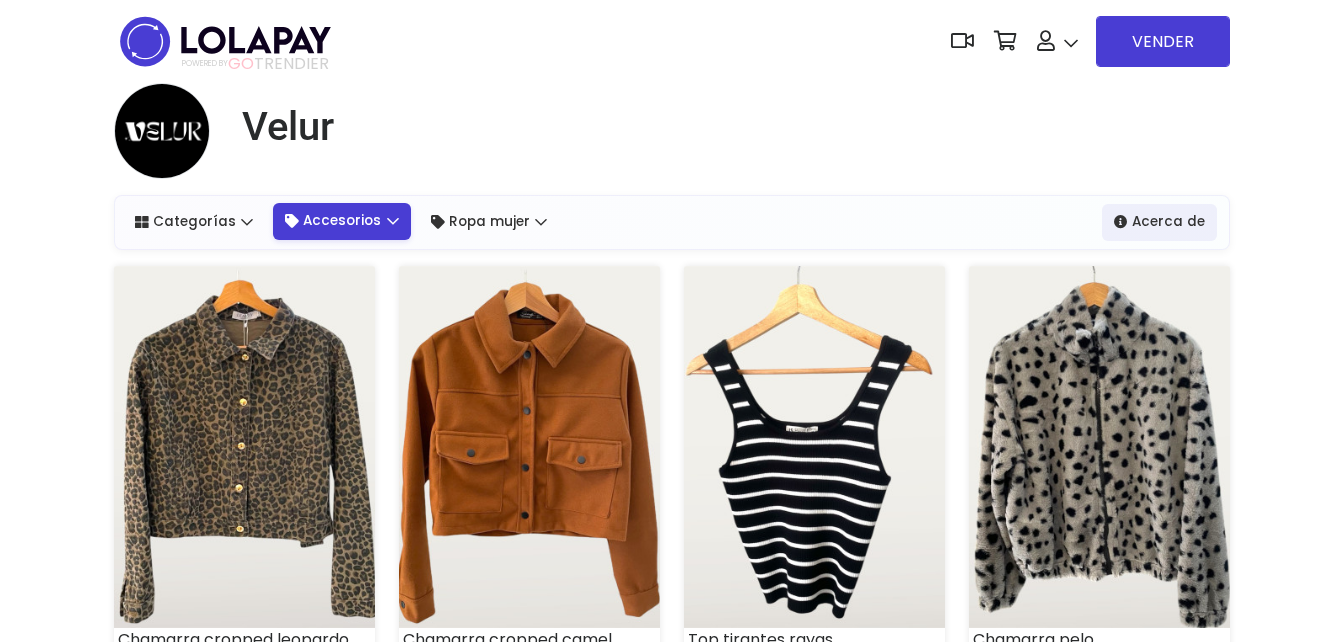 click on "Accesorios" at bounding box center [342, 221] 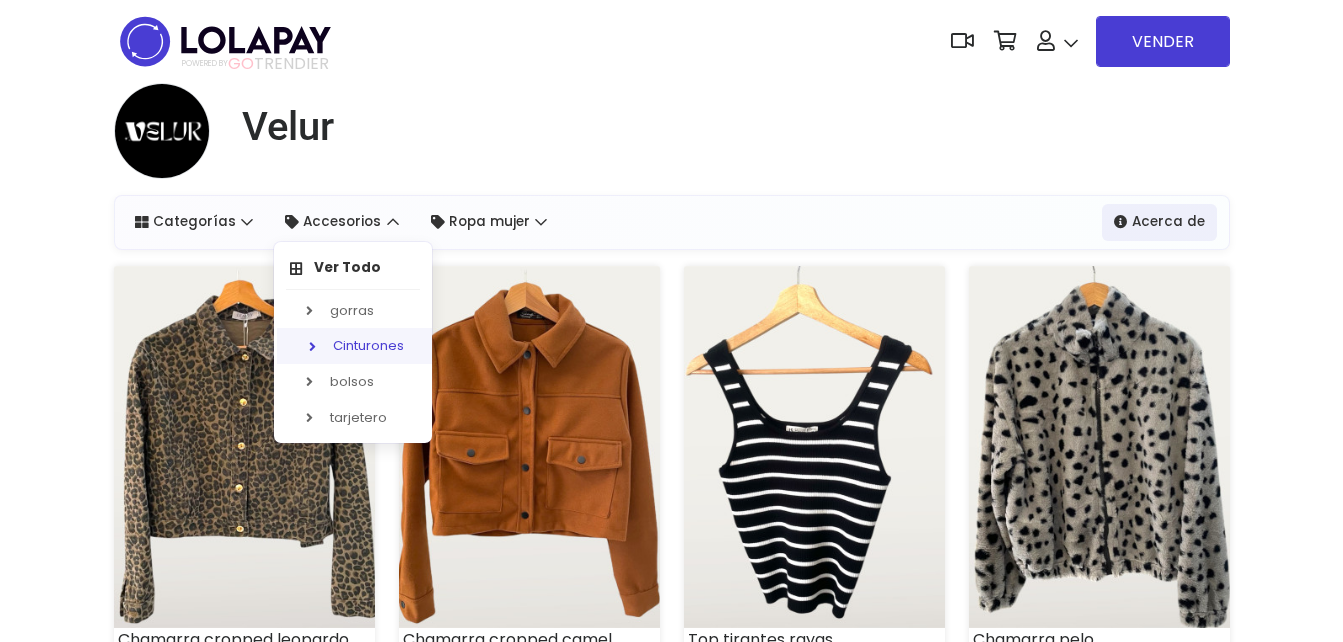 click on "Cinturones" at bounding box center (356, 346) 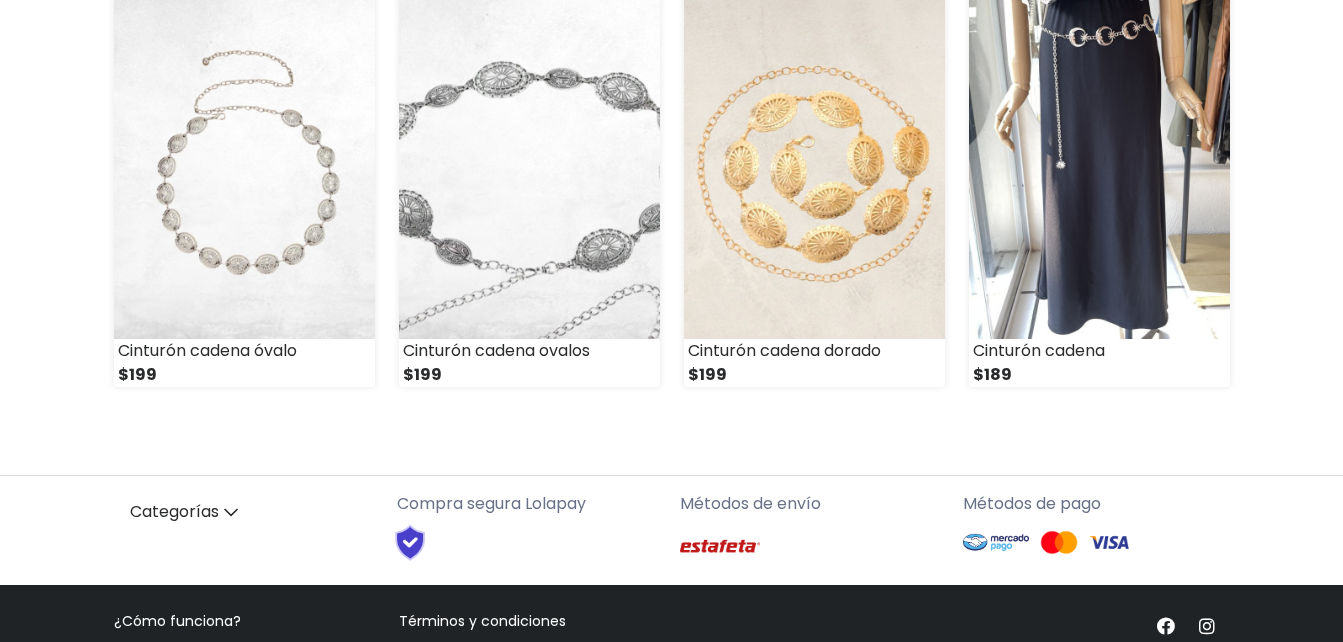 scroll, scrollTop: 460, scrollLeft: 0, axis: vertical 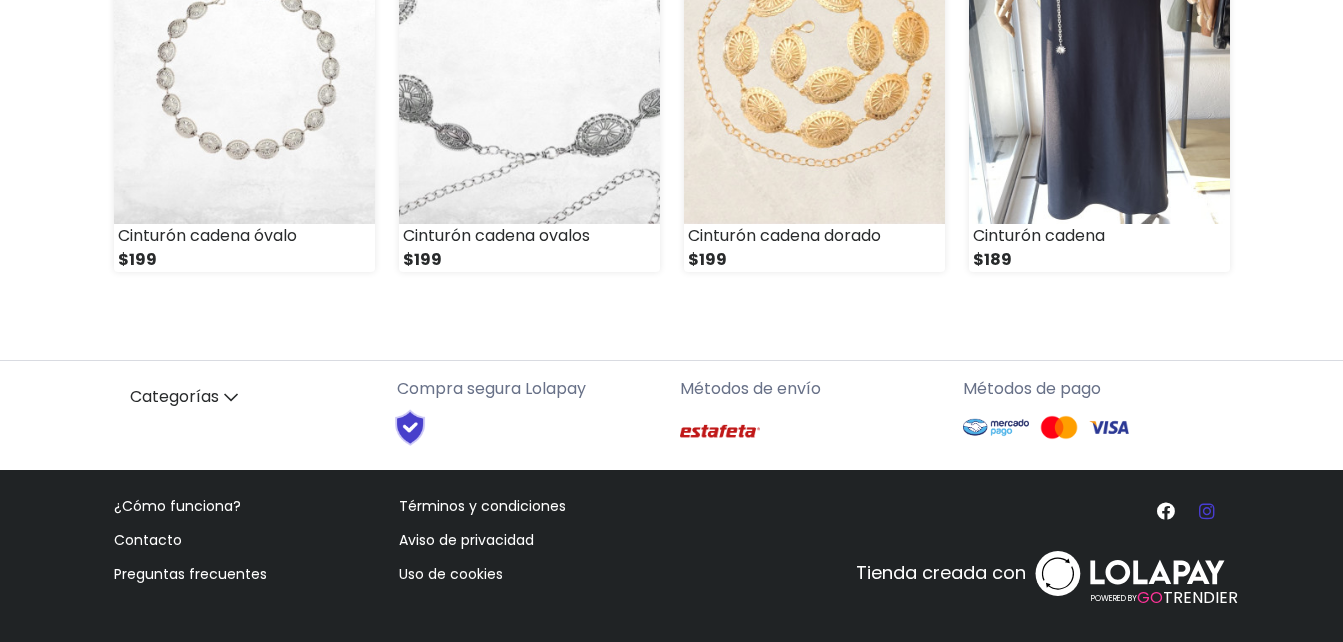 click at bounding box center [1207, 511] 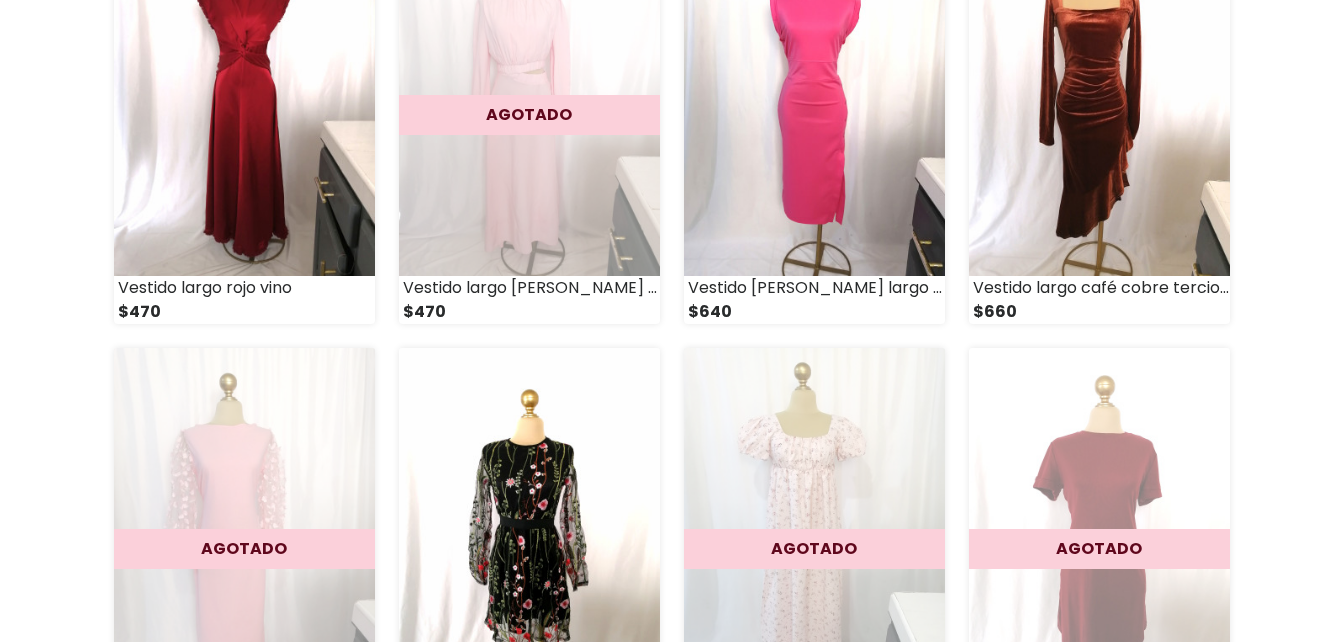 scroll, scrollTop: 2400, scrollLeft: 0, axis: vertical 